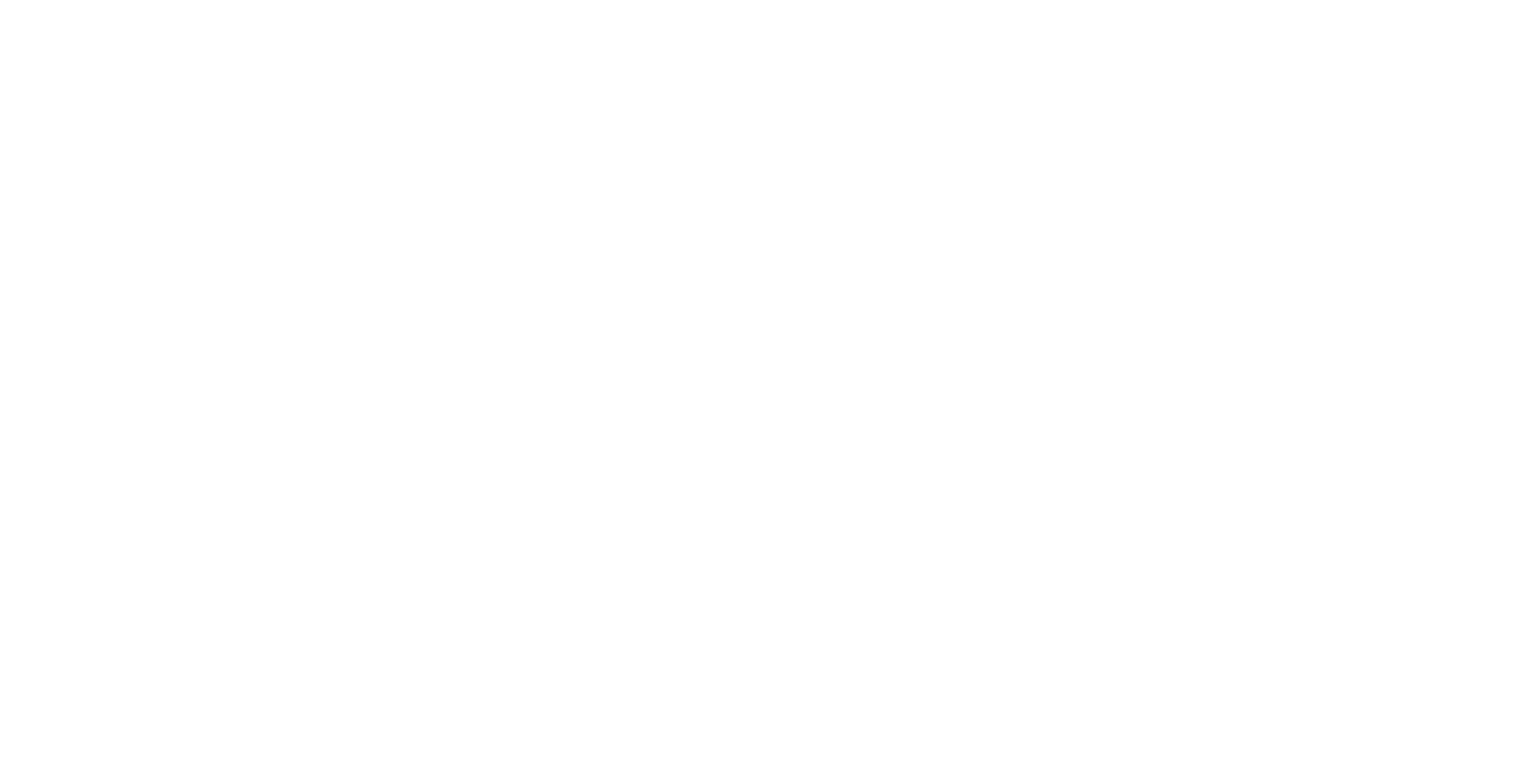 scroll, scrollTop: 0, scrollLeft: 0, axis: both 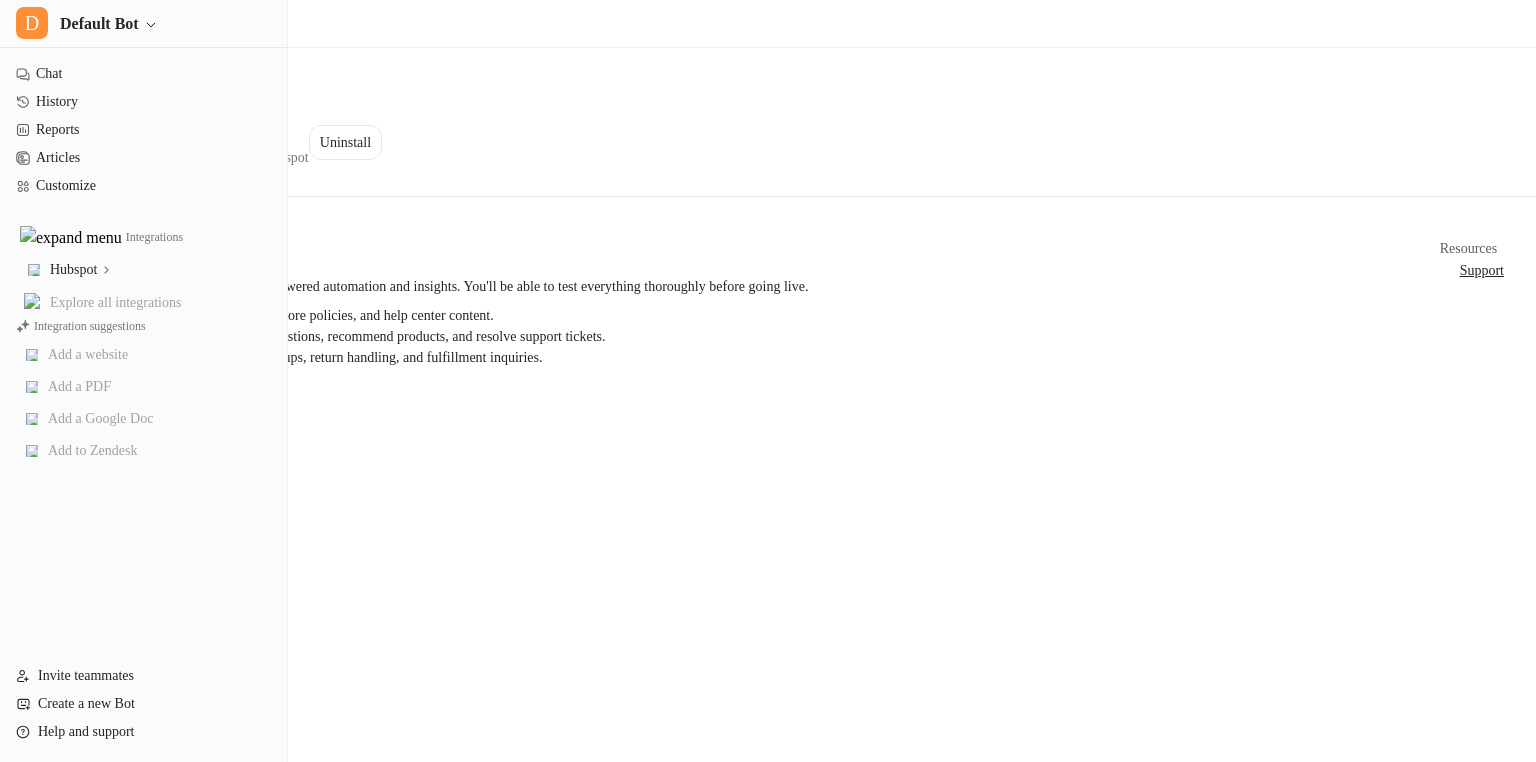 click 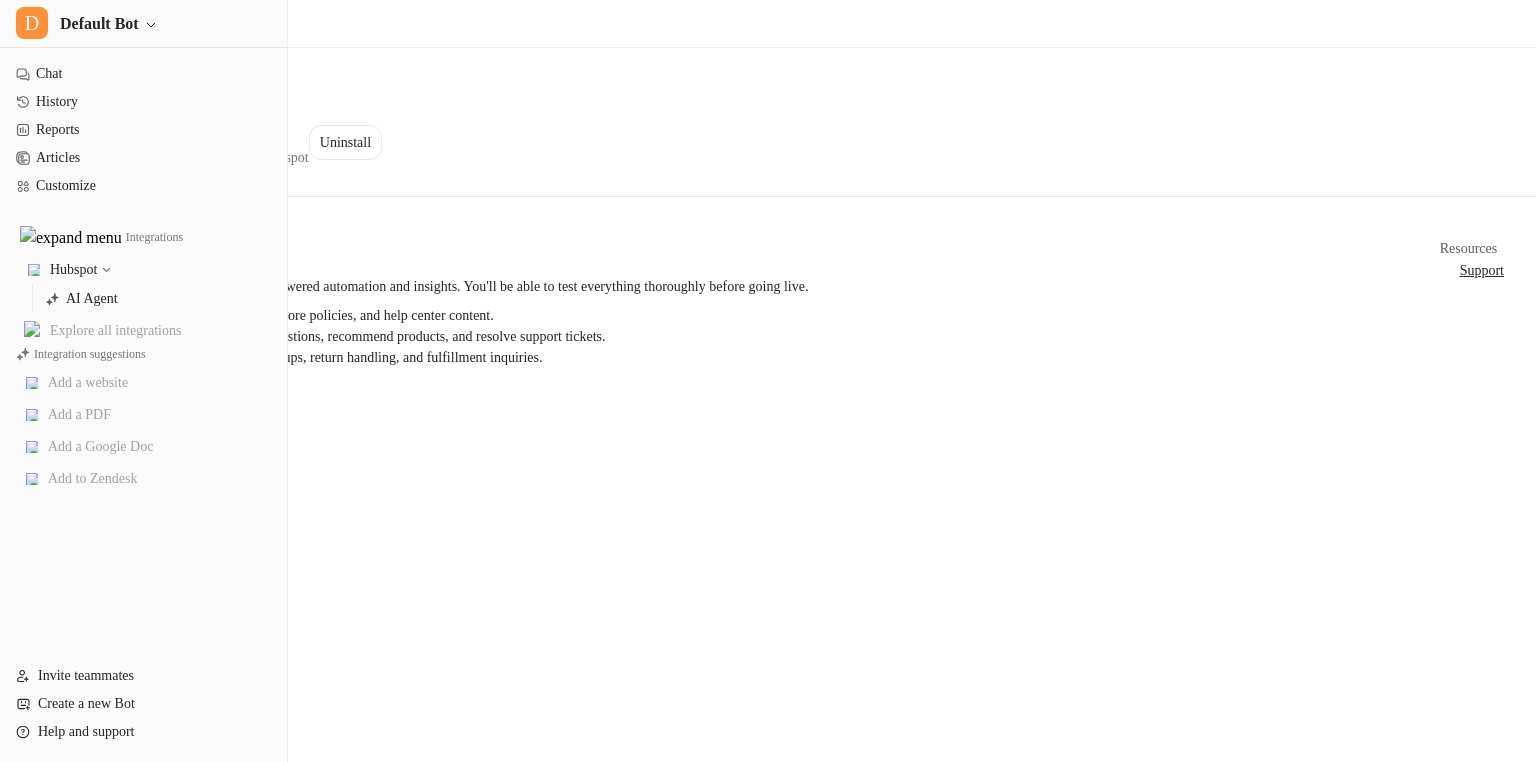 click on "Overview Supercharge your Hubspot with secure AI-powered automation and insights. You'll be able to test everything thoroughly before going live. Train the AI on your product catalog, store policies, and help center content. Automatically respond to customer questions, recommend products, and resolve support tickets. Set up secure AI actions for order lookups, return handling, and fulfillment inquiries. Resources   Support" at bounding box center (768, 304) 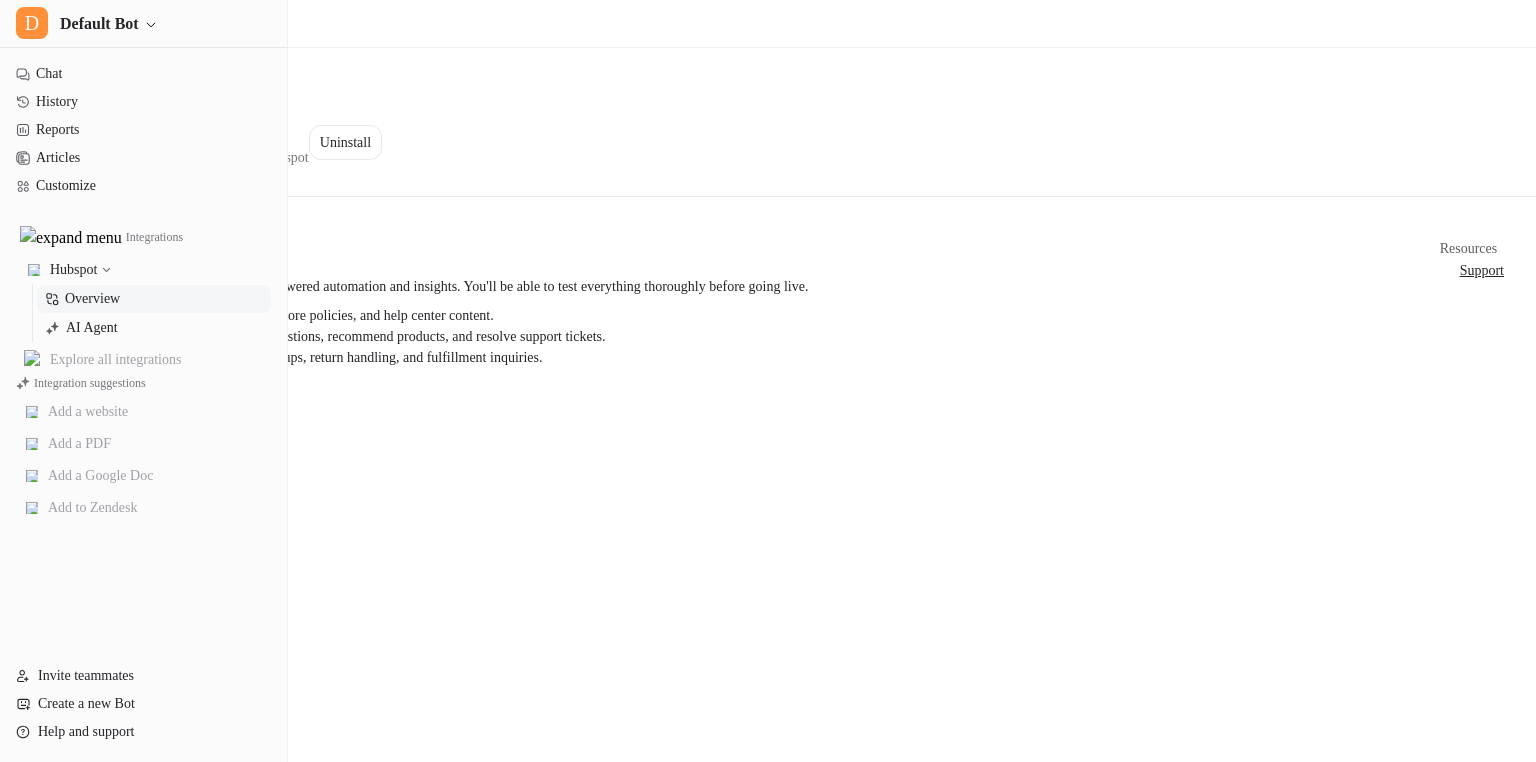 click on "Overview" at bounding box center (92, 299) 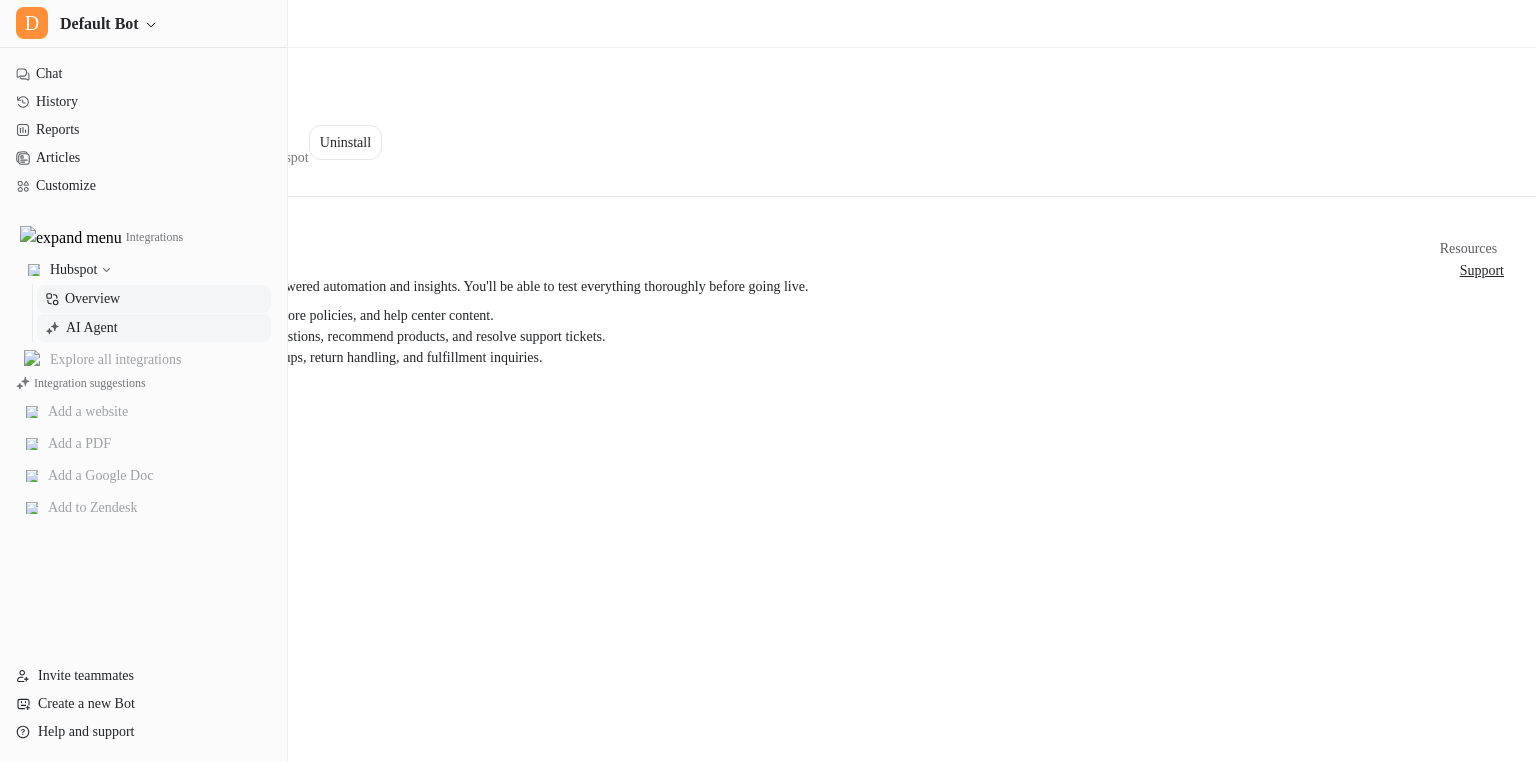 click on "AI Agent" at bounding box center [92, 328] 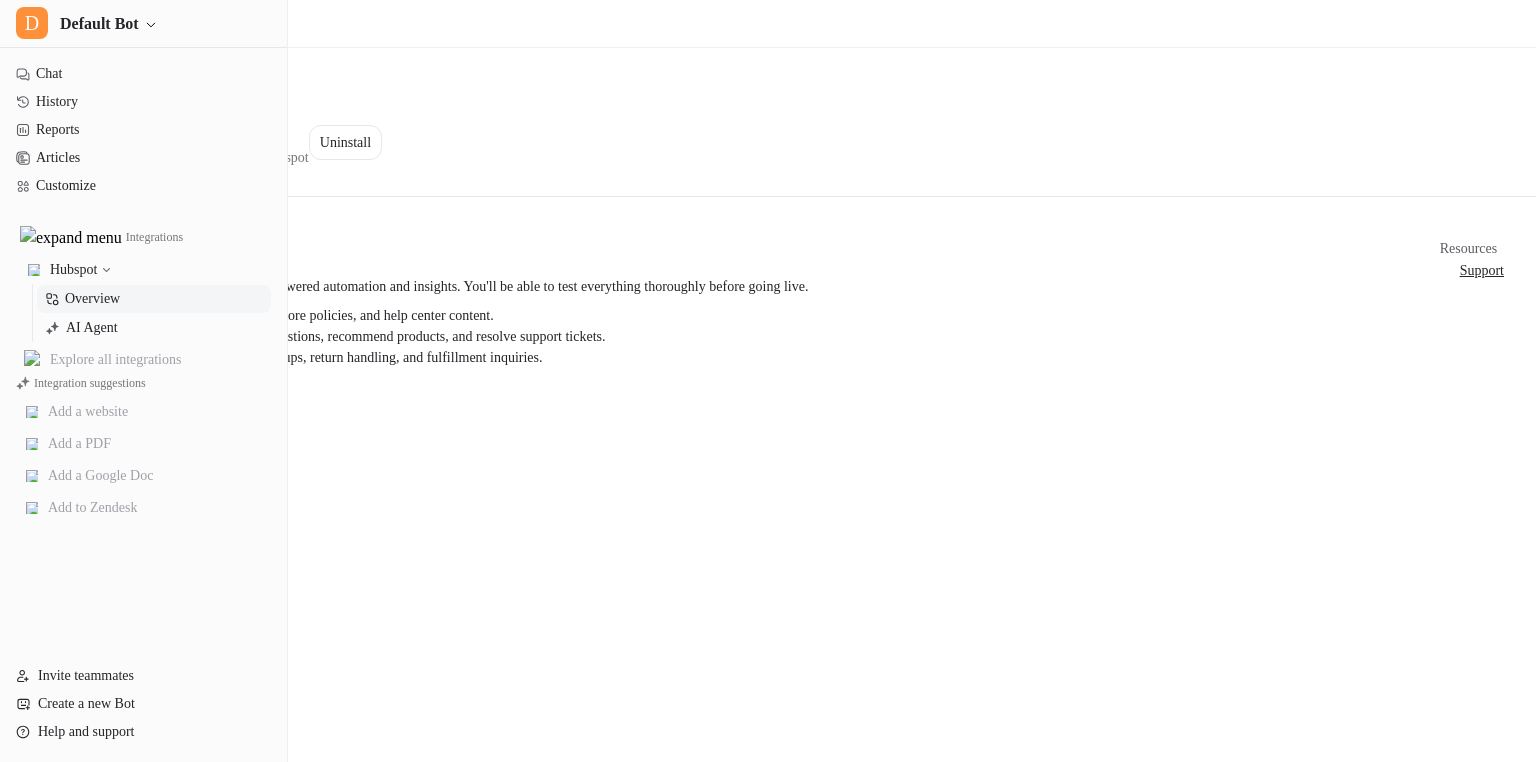 click on "Hubspot" at bounding box center [73, 270] 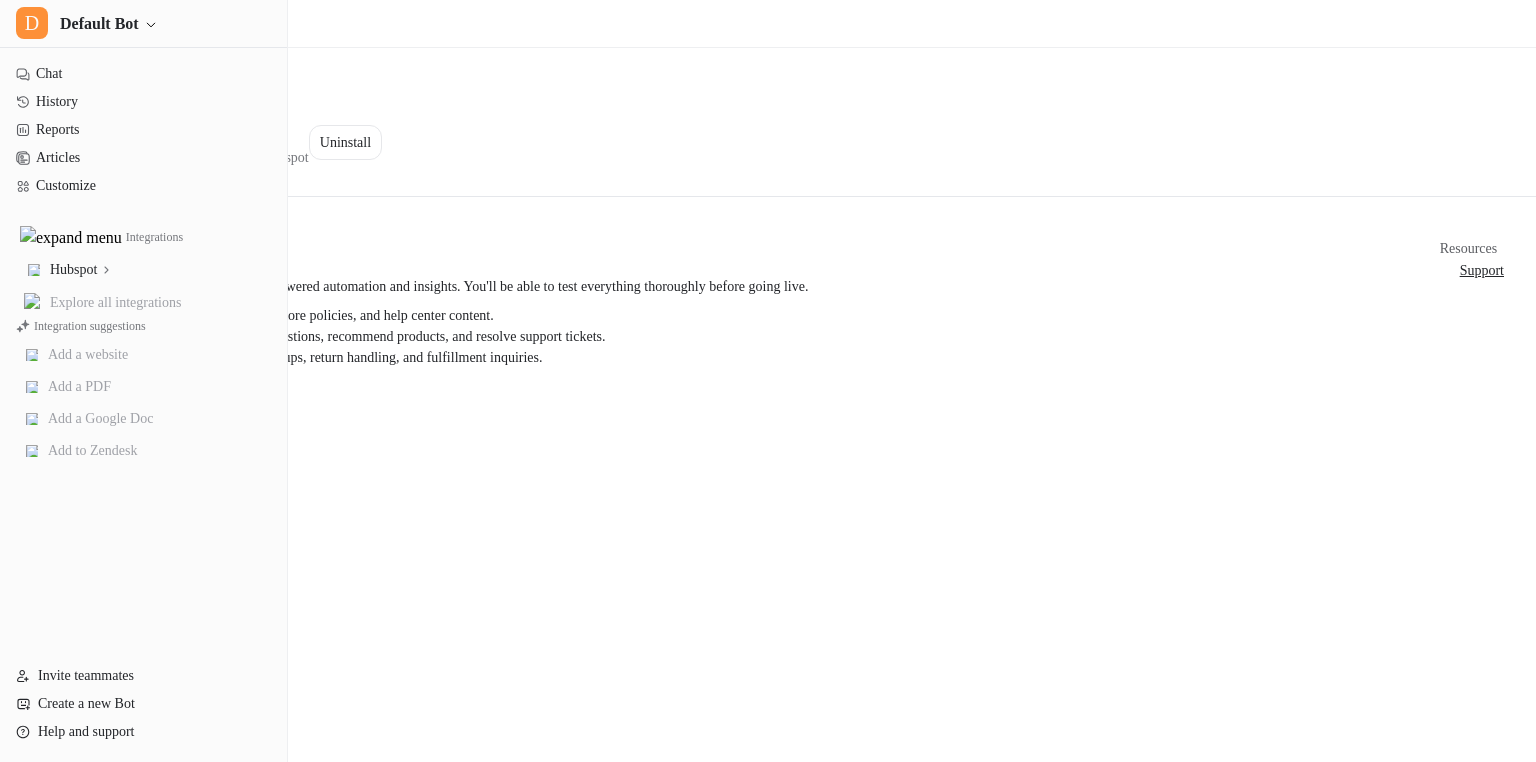 click on "Hubspot" at bounding box center (73, 270) 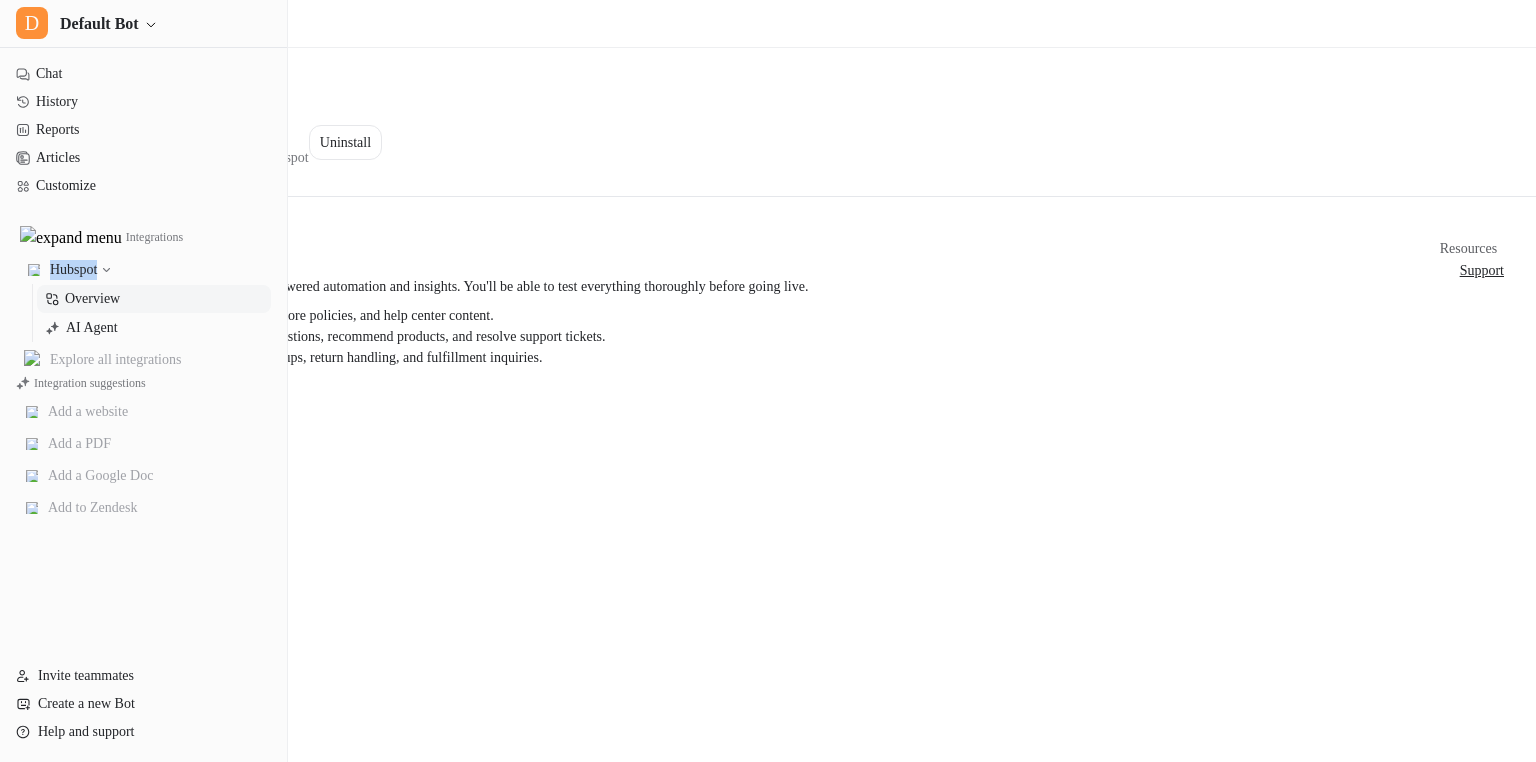 click on "Hubspot" at bounding box center [73, 270] 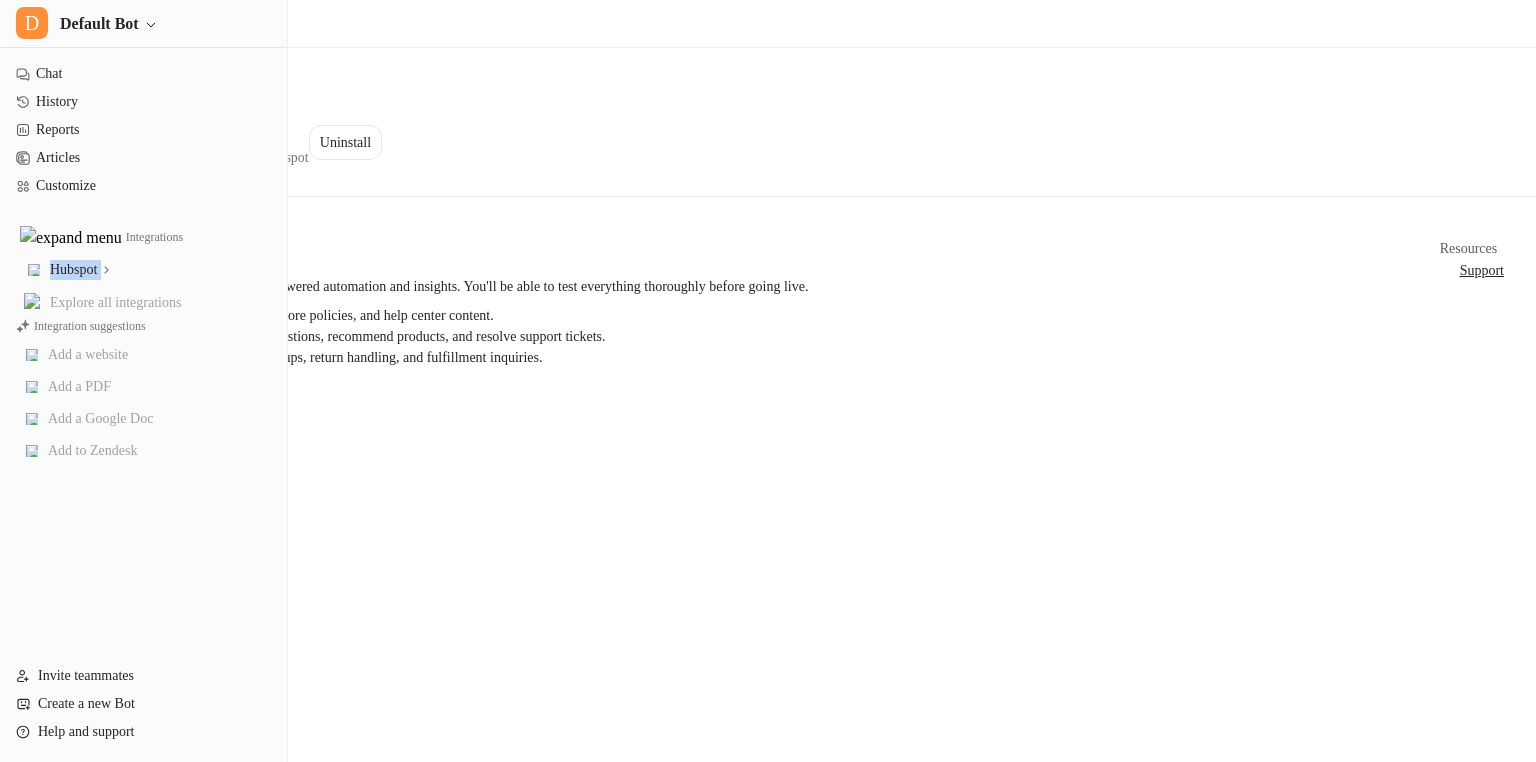 click on "Hubspot" at bounding box center [73, 270] 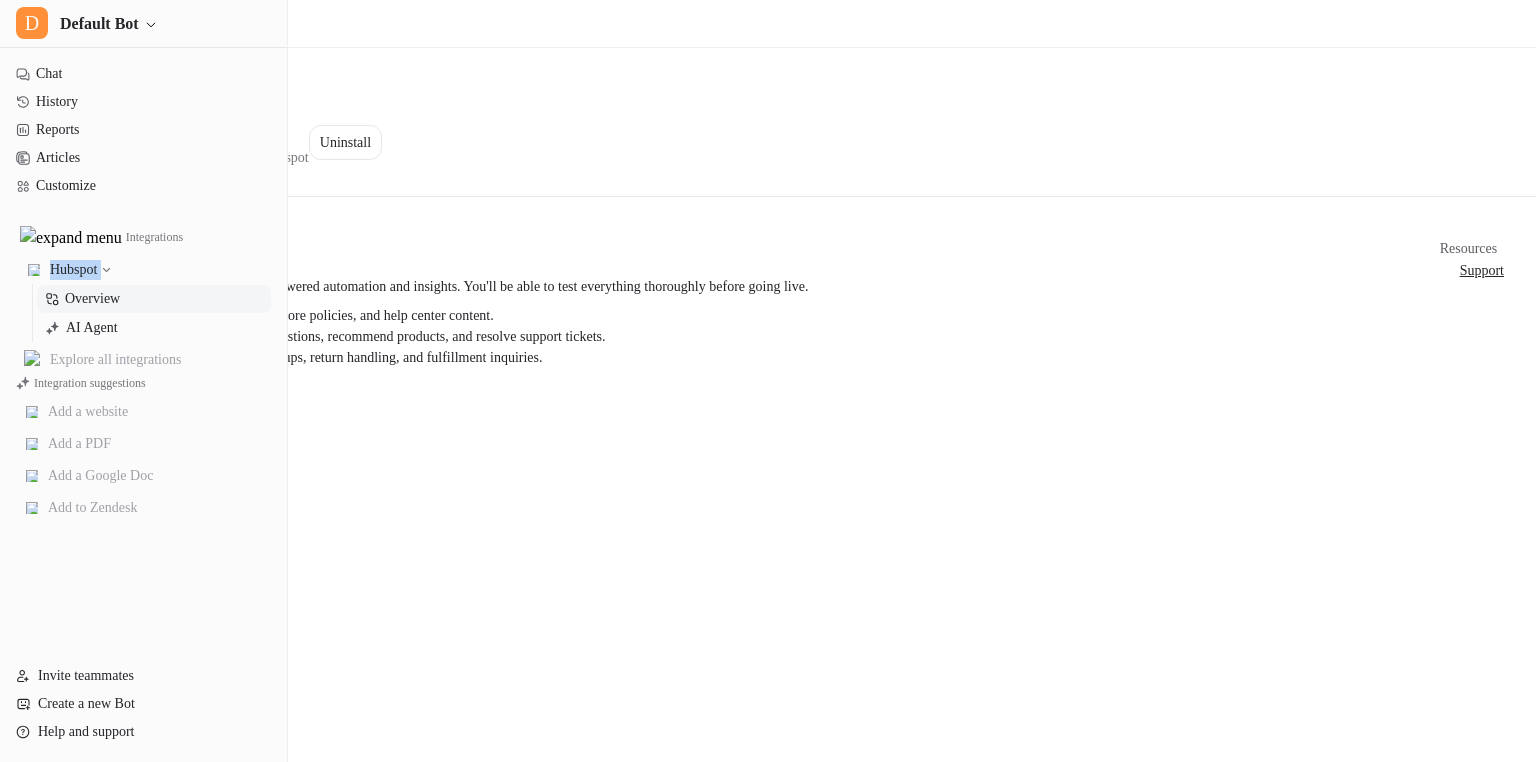 click on "Hubspot" at bounding box center (73, 270) 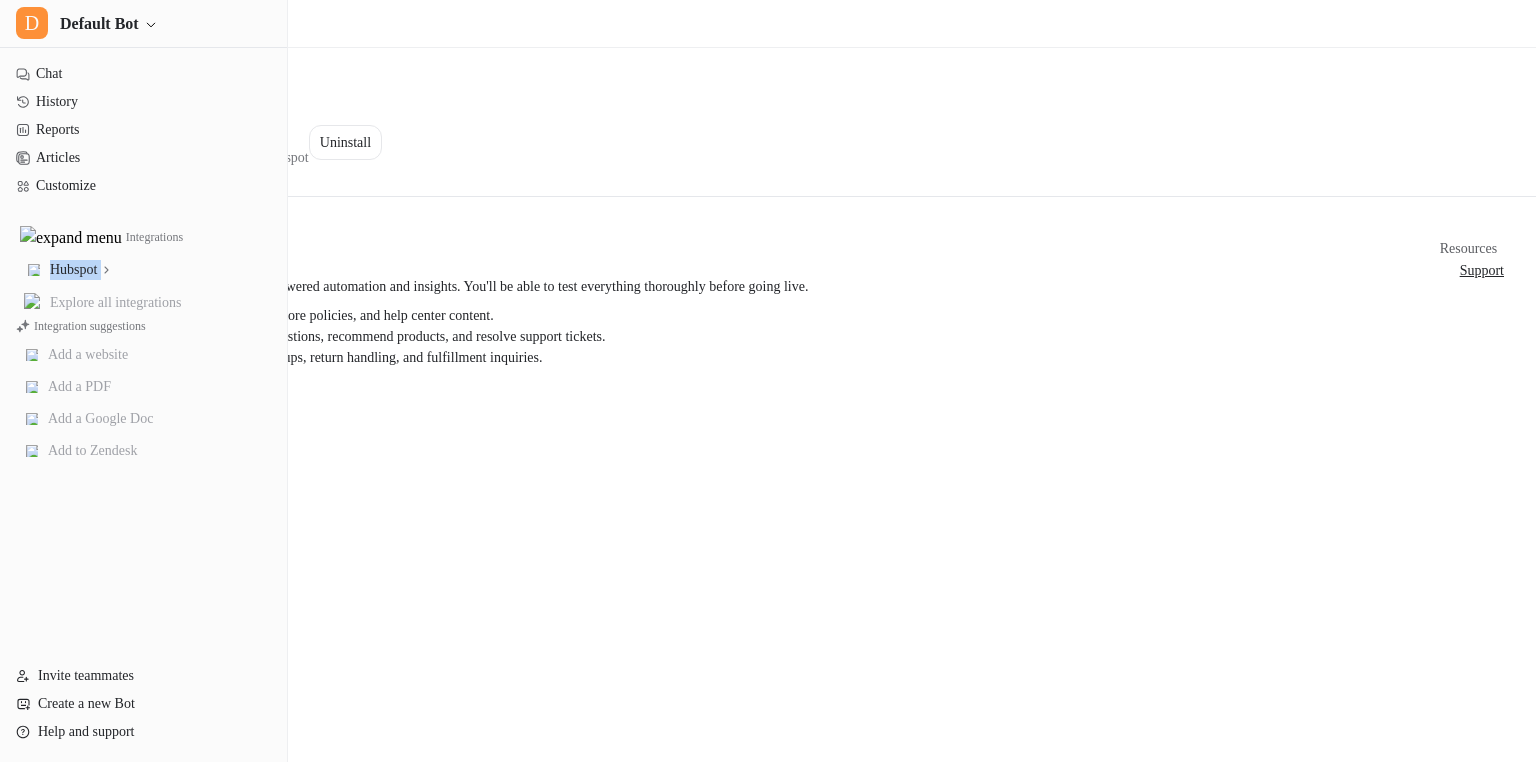 click on "Hubspot" at bounding box center (73, 270) 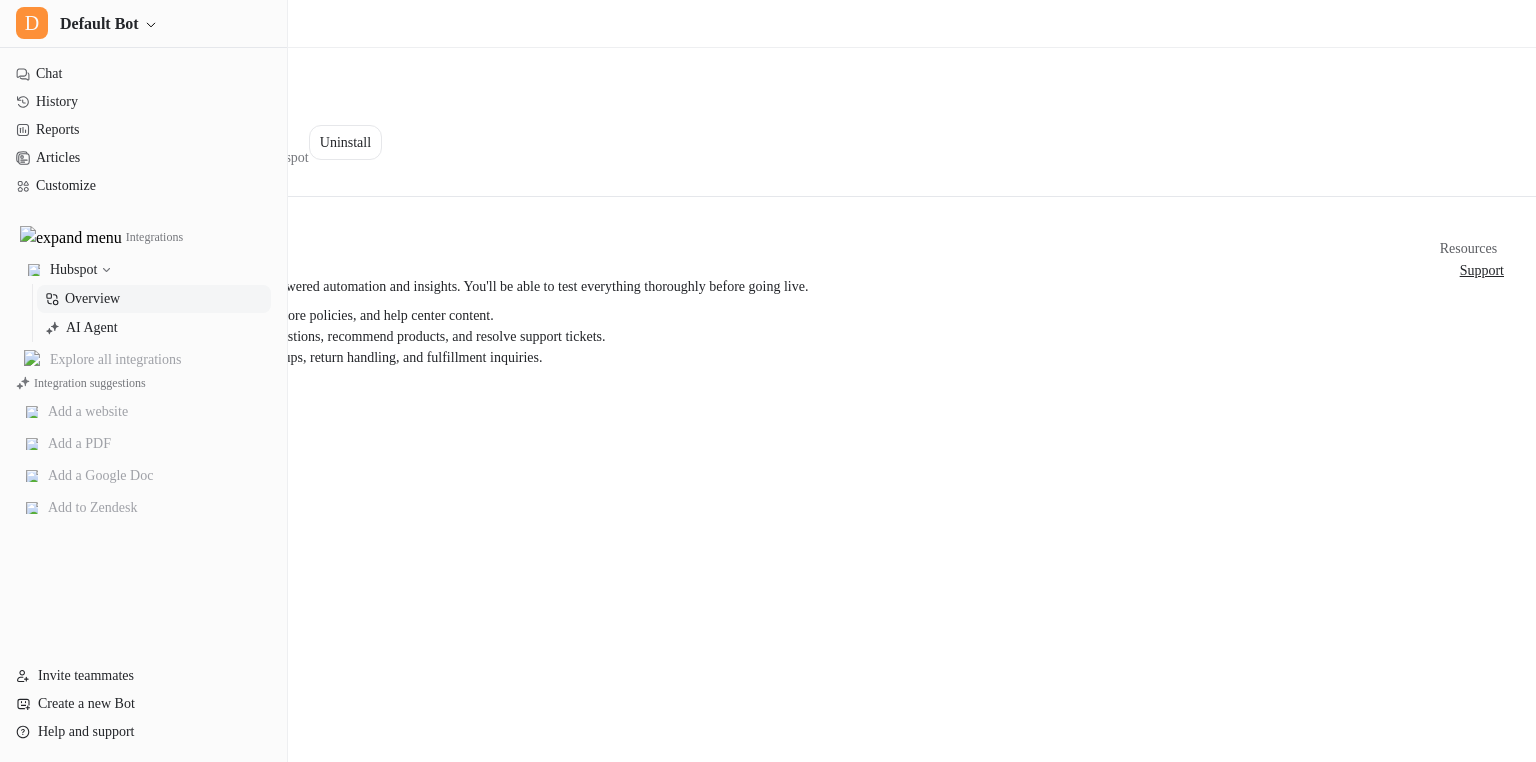 click on "Hubspot Connected AI agents and insights for your Hubspot Uninstall" at bounding box center (764, 142) 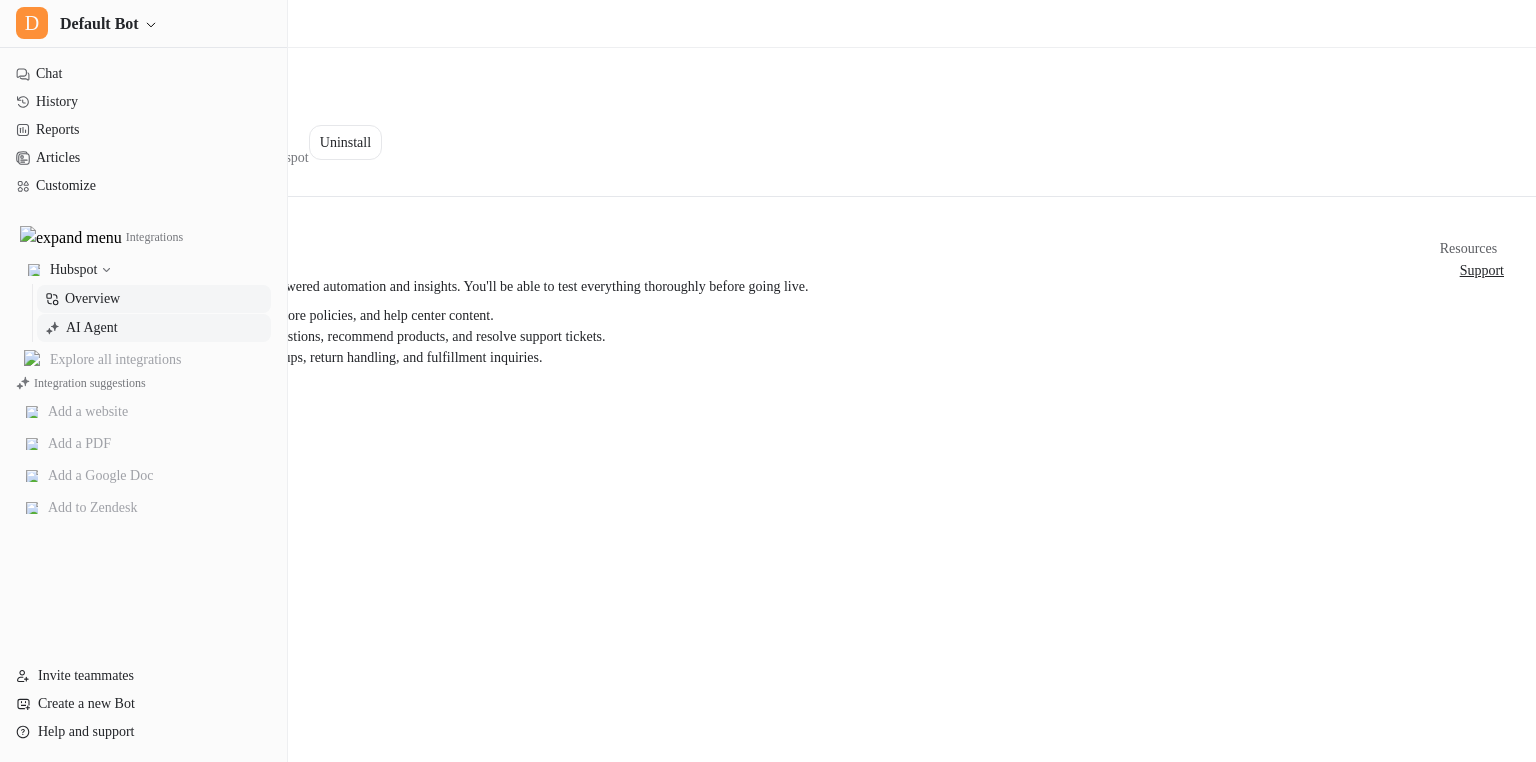 click on "AI Agent" at bounding box center (92, 328) 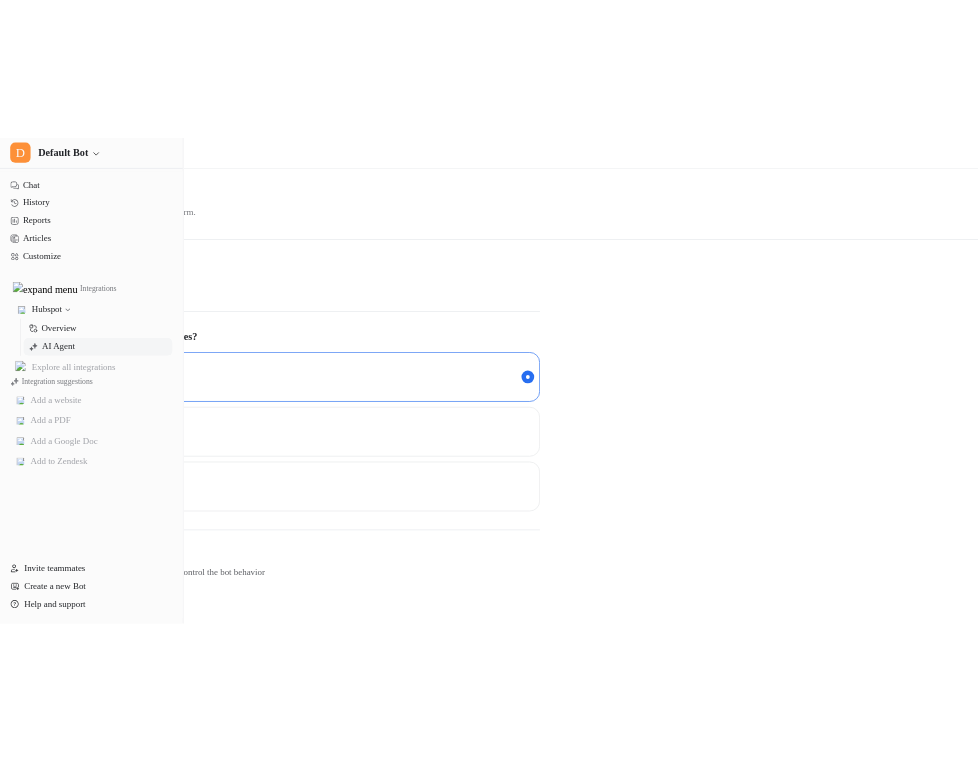 scroll, scrollTop: 0, scrollLeft: 0, axis: both 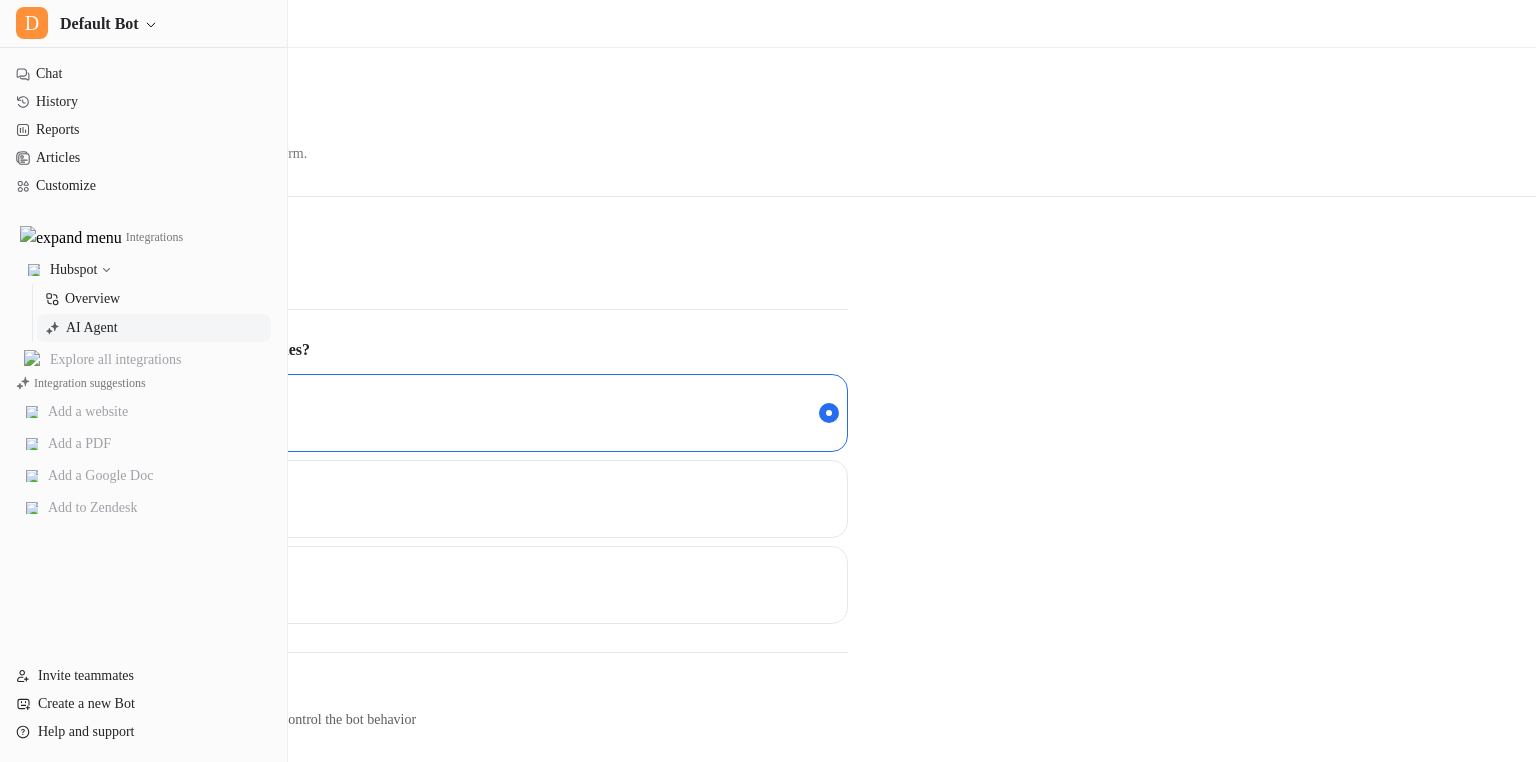 click at bounding box center [42, 271] 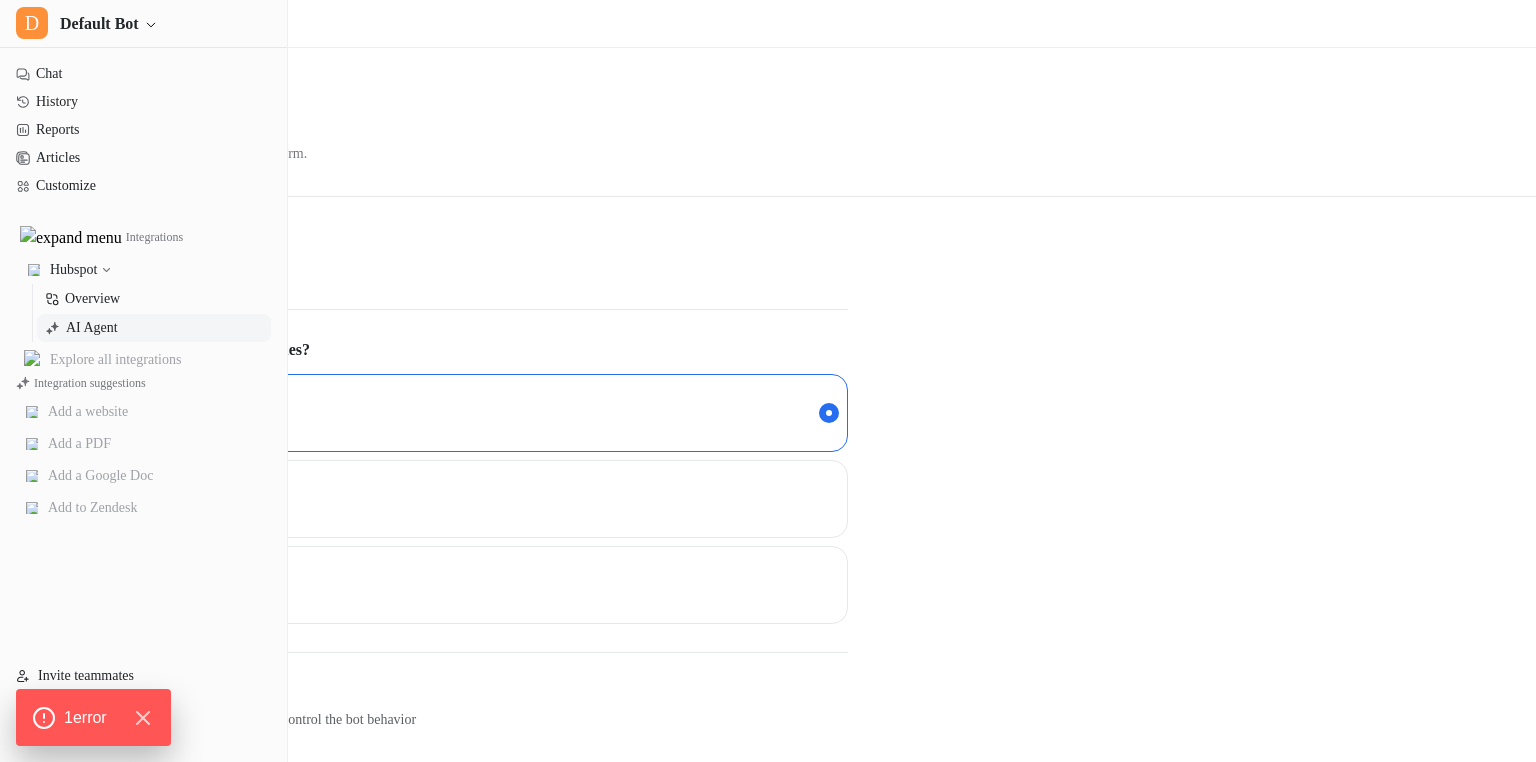 click at bounding box center [48, 271] 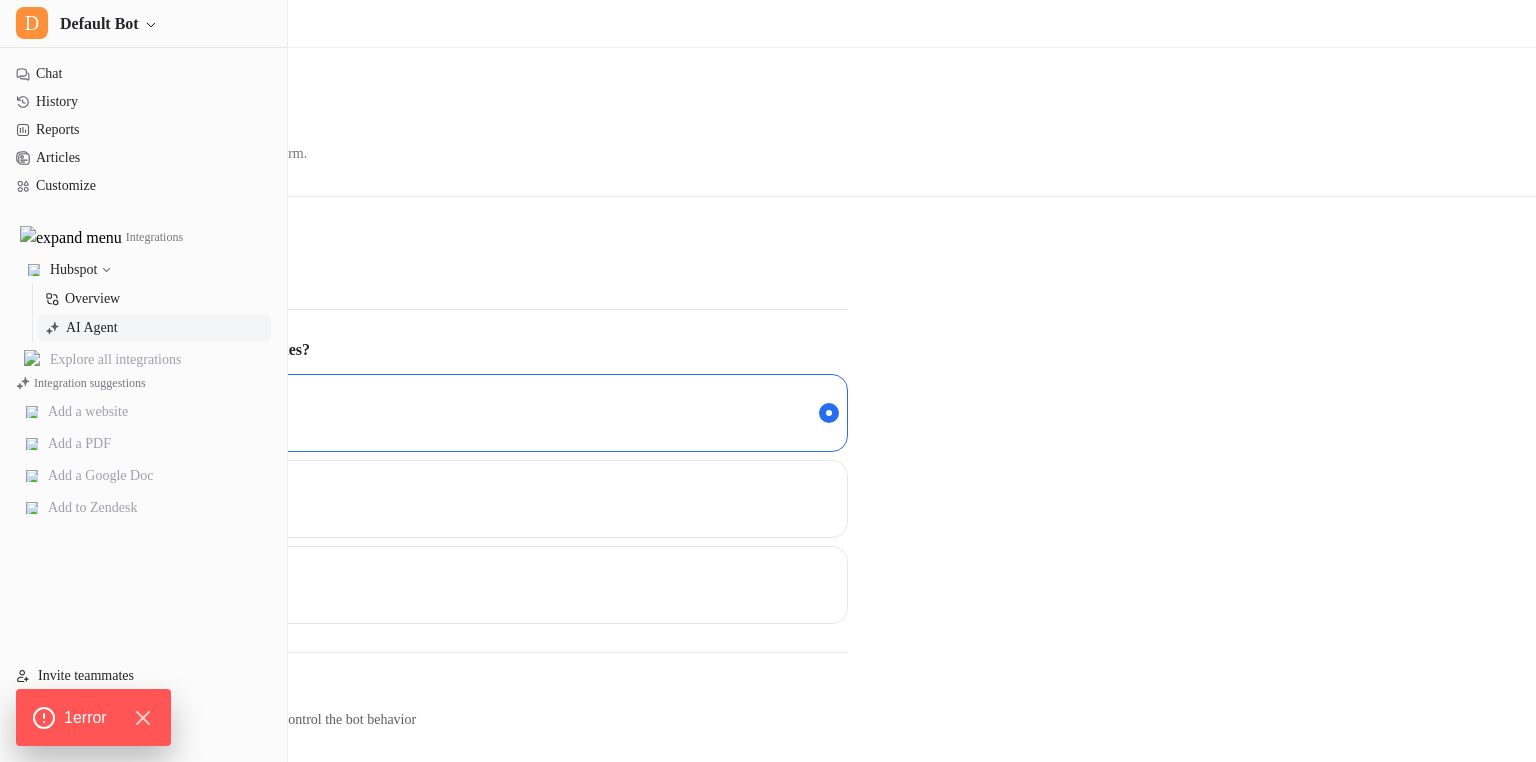 click on "Leave internal notes" at bounding box center (136, 499) 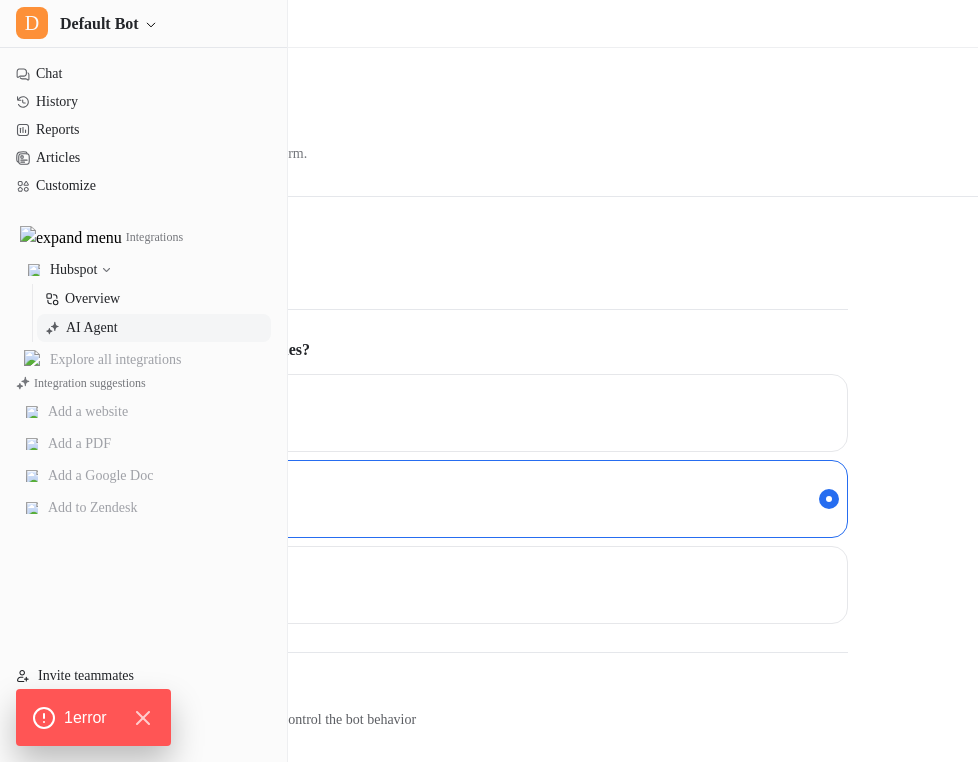 click on "Enable the AI agent" at bounding box center [440, 237] 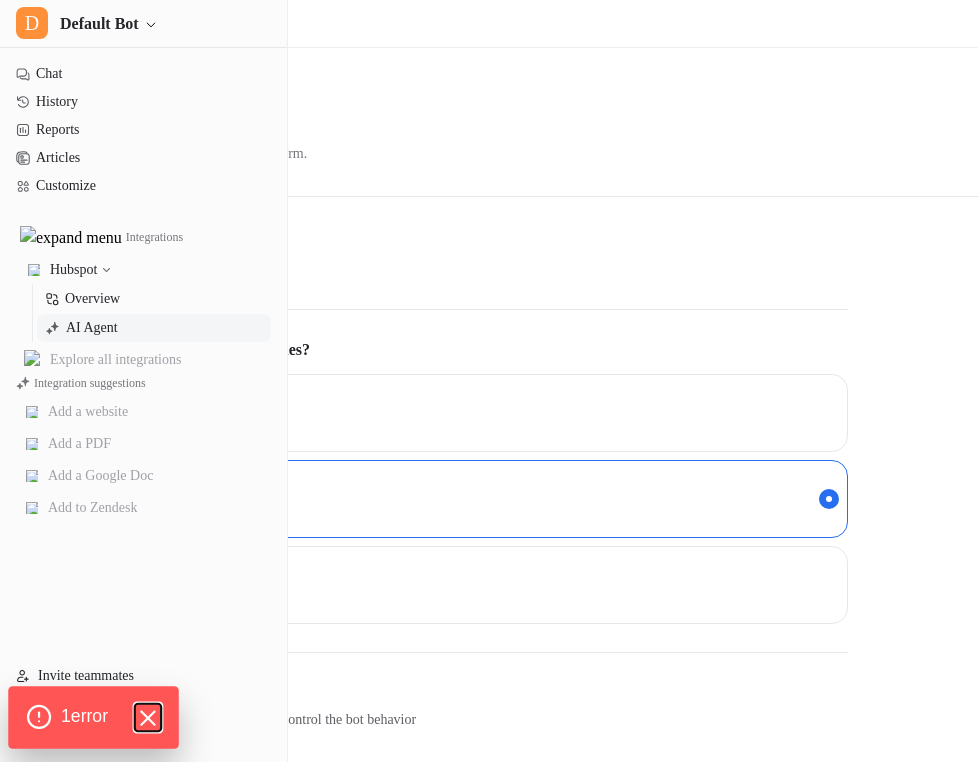click 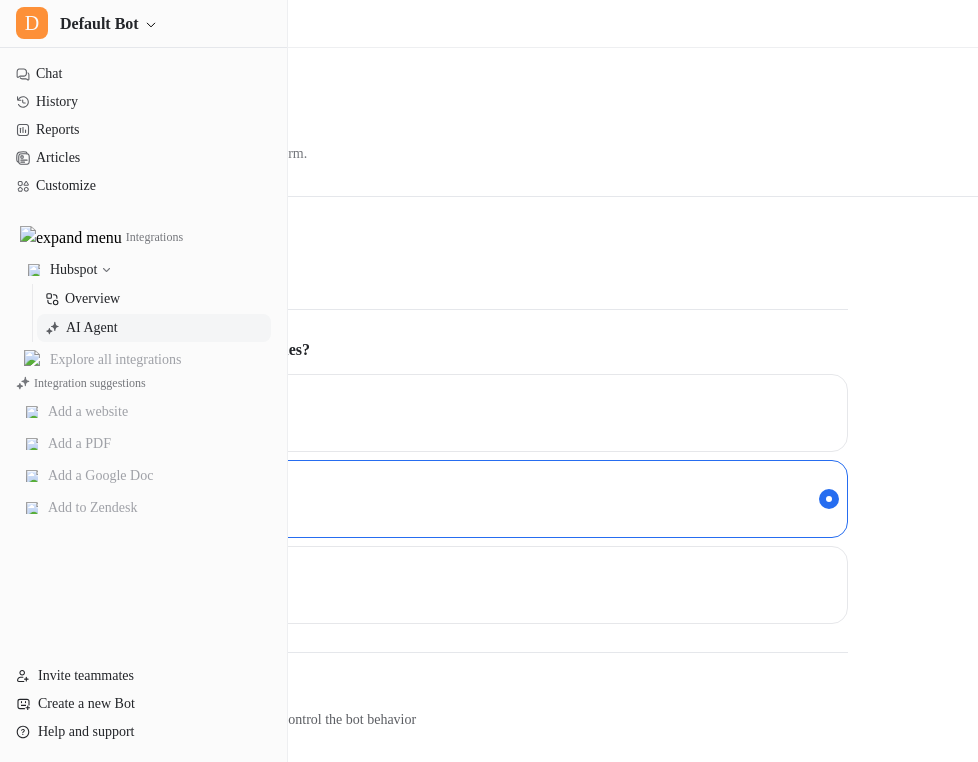 click at bounding box center (48, 271) 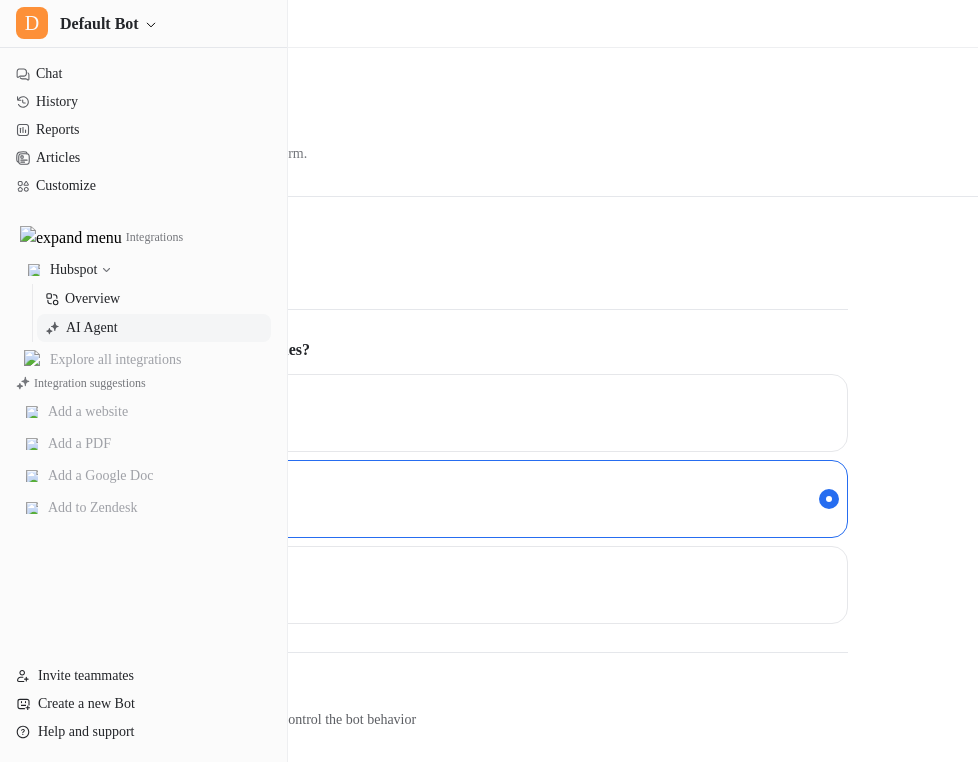 scroll, scrollTop: 37, scrollLeft: 0, axis: vertical 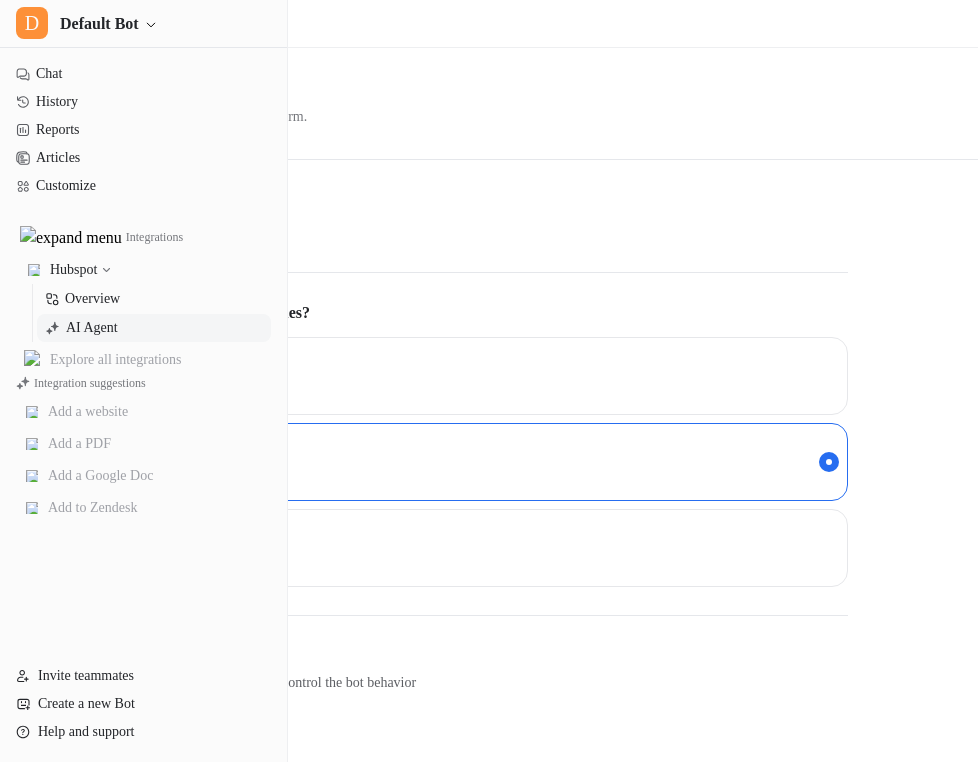 click on "Leave public replies" at bounding box center (172, 376) 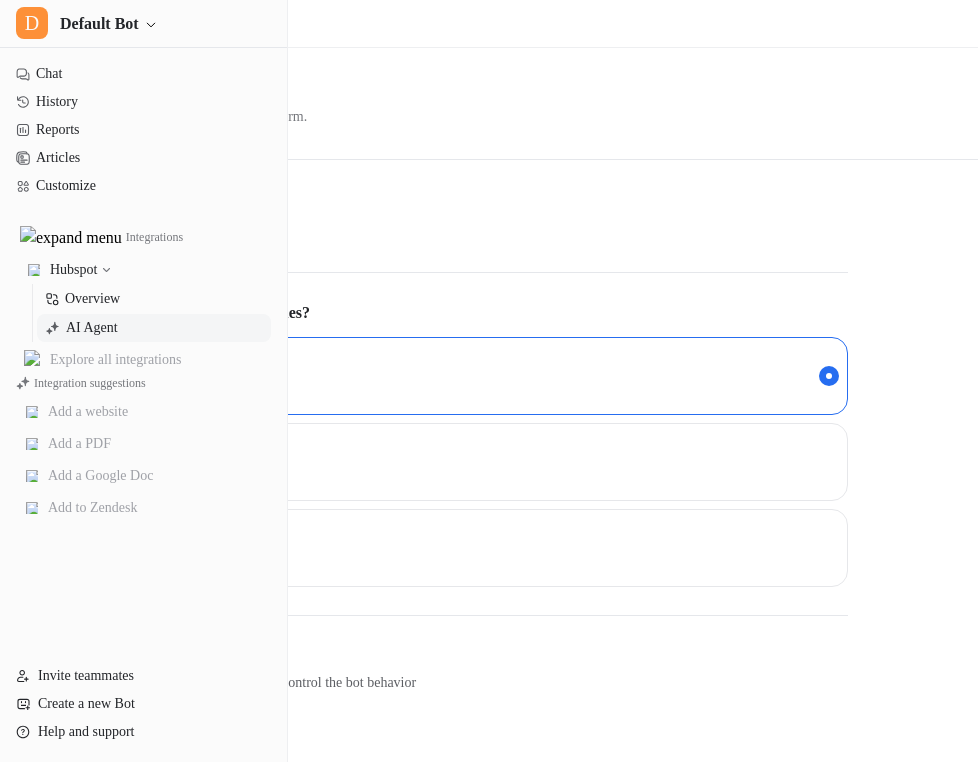 click on "No replies" at bounding box center [108, 548] 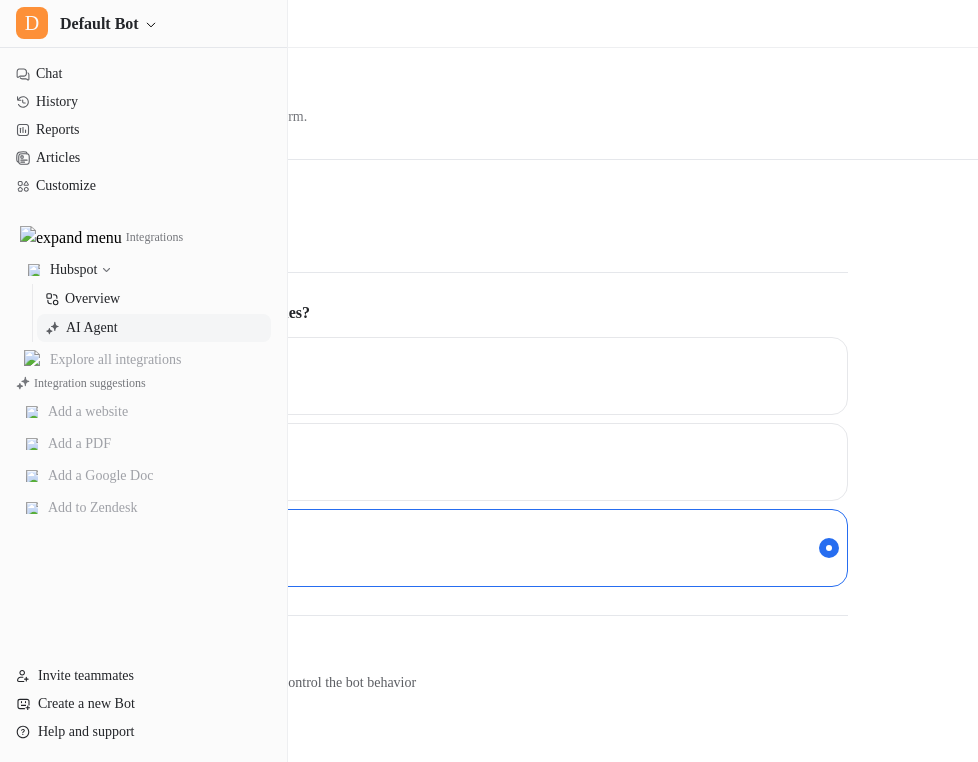 click on "Leave internal notes" at bounding box center [440, 462] 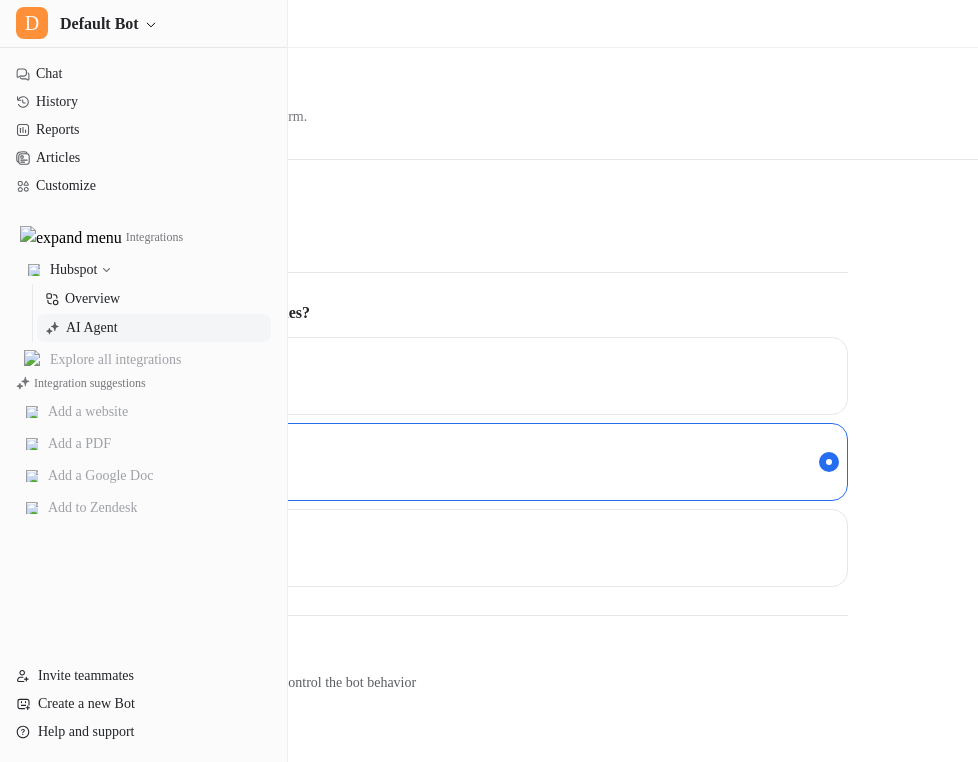click on "Leave public replies" at bounding box center (172, 376) 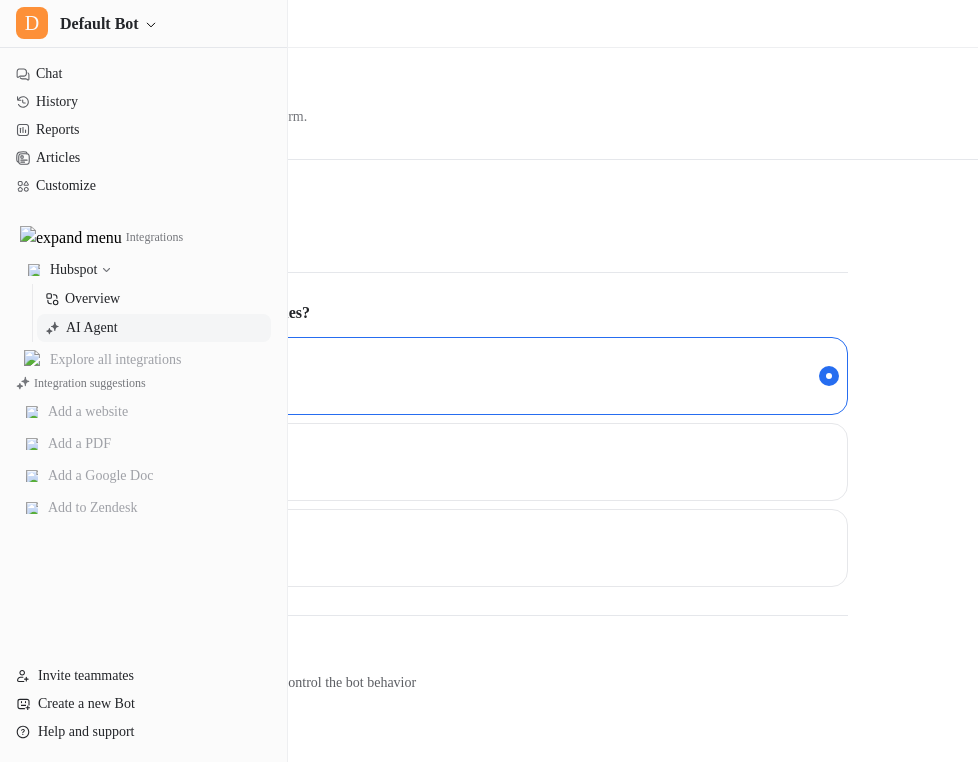 click at bounding box center (48, 234) 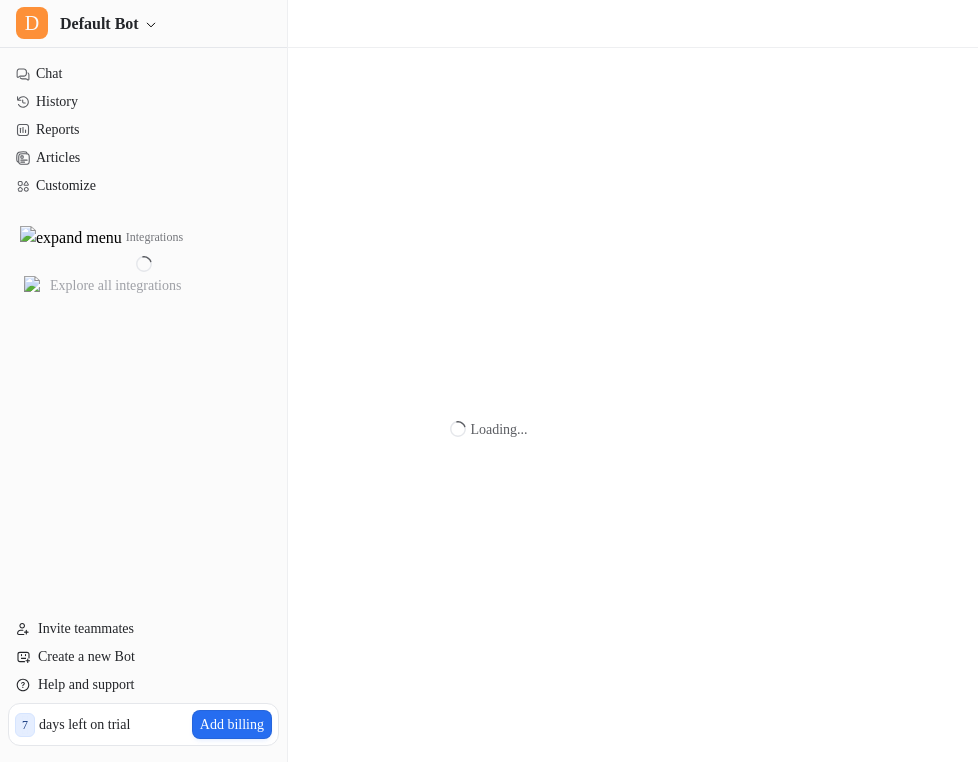scroll, scrollTop: 0, scrollLeft: 0, axis: both 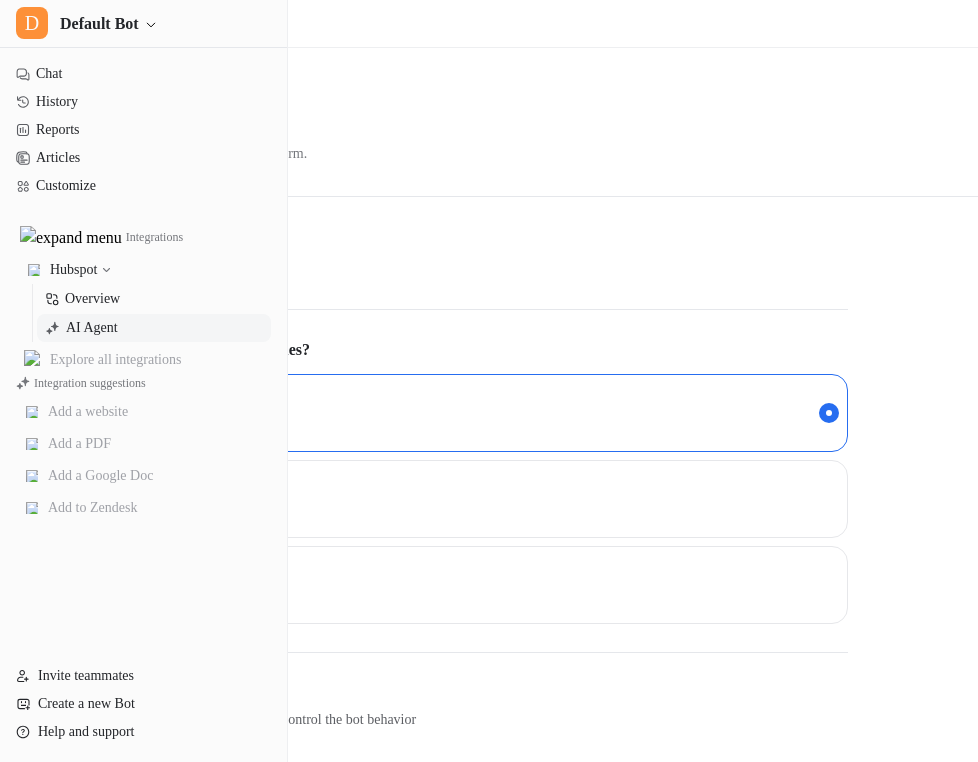 click at bounding box center [54, 271] 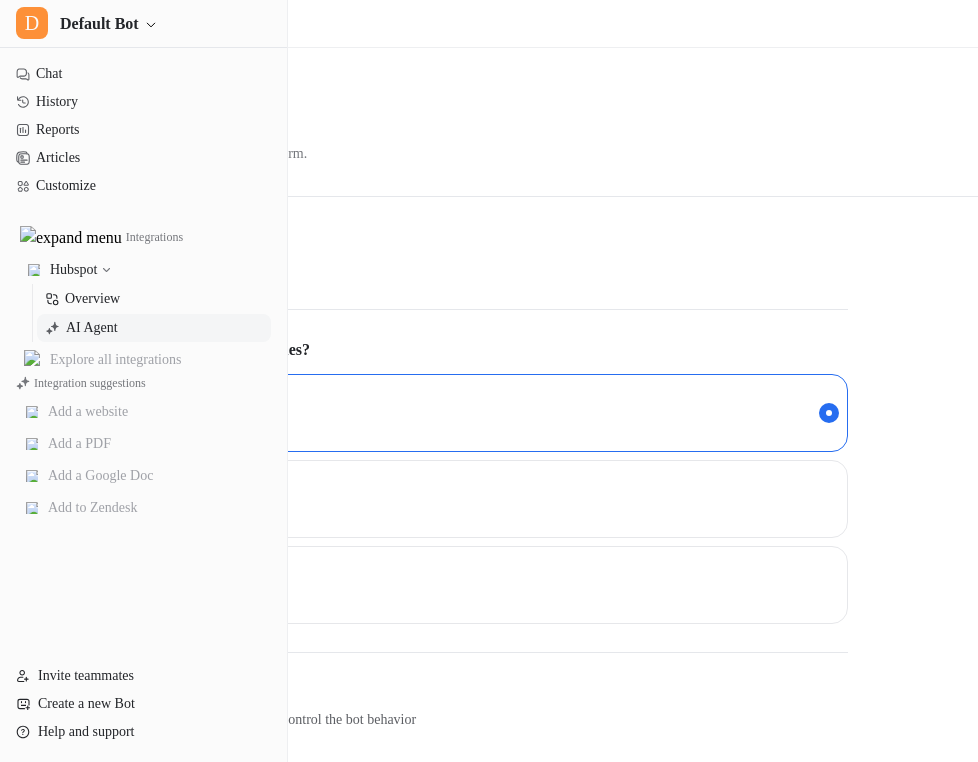 scroll, scrollTop: 37, scrollLeft: 0, axis: vertical 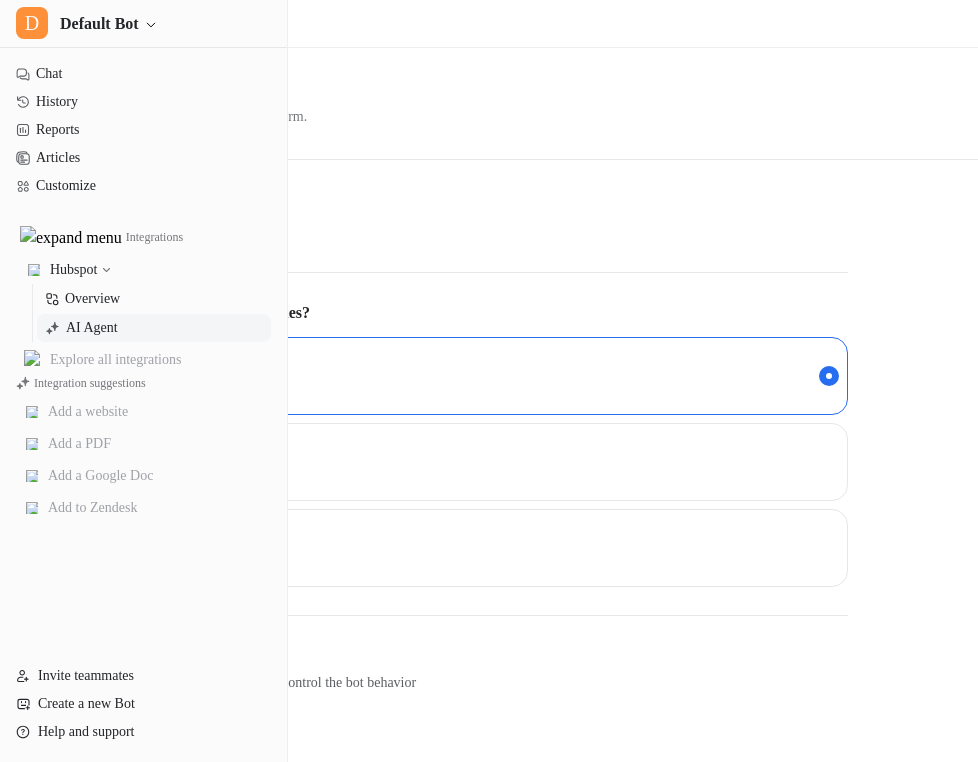 click on "Customize" at bounding box center [70, 719] 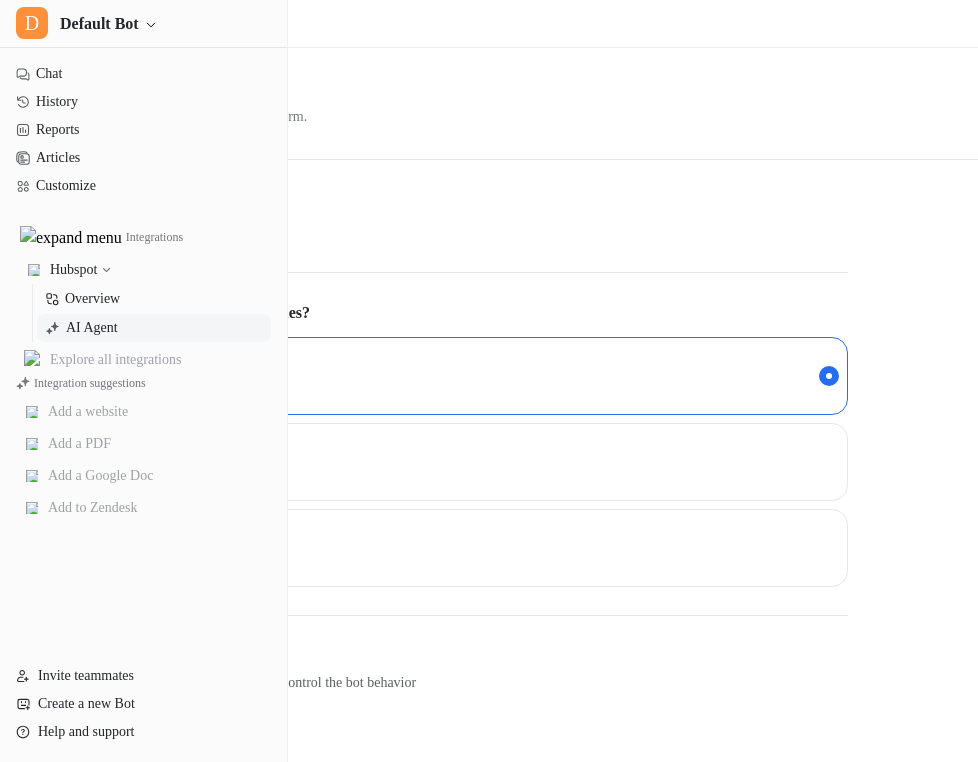 type 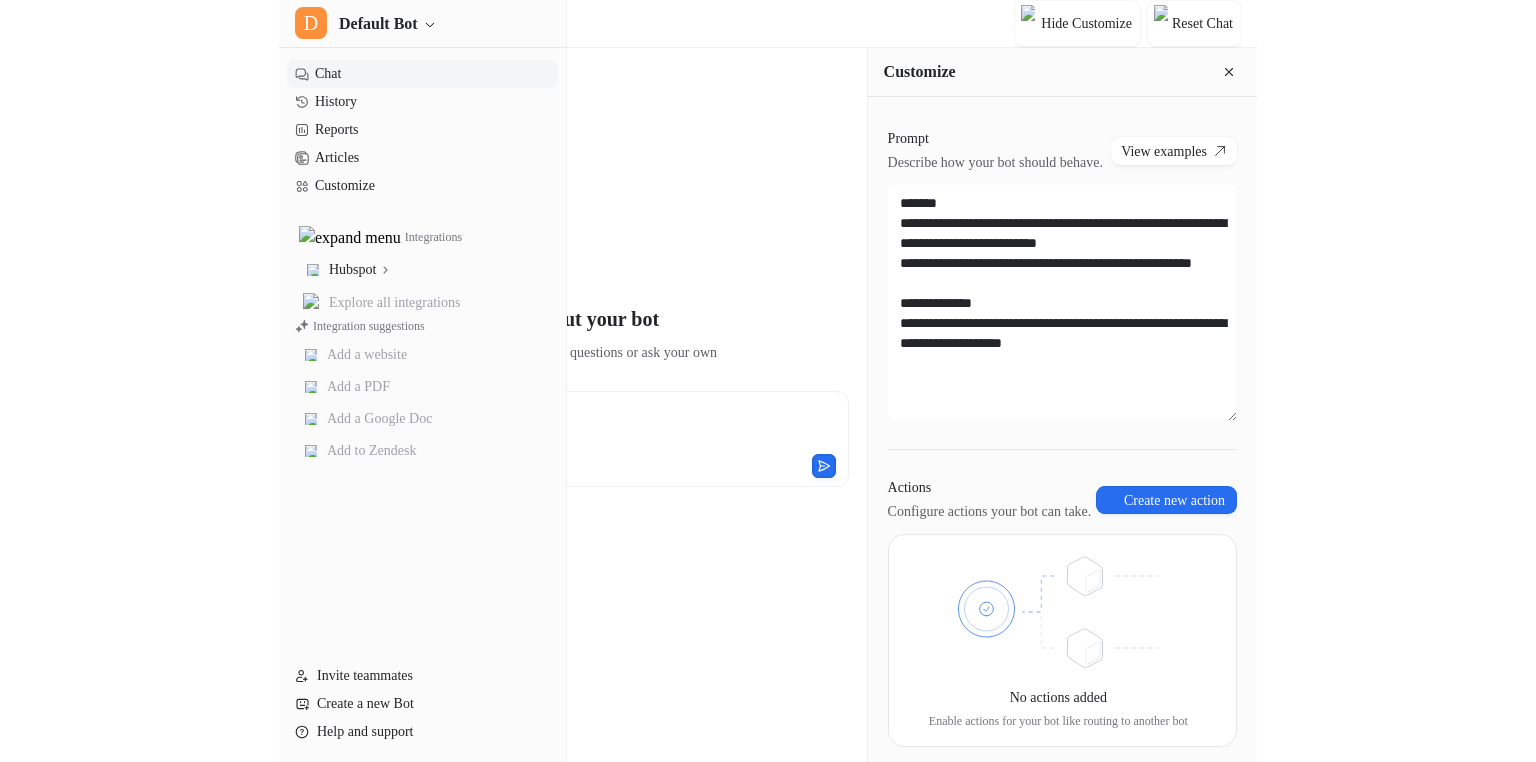 scroll, scrollTop: 0, scrollLeft: 0, axis: both 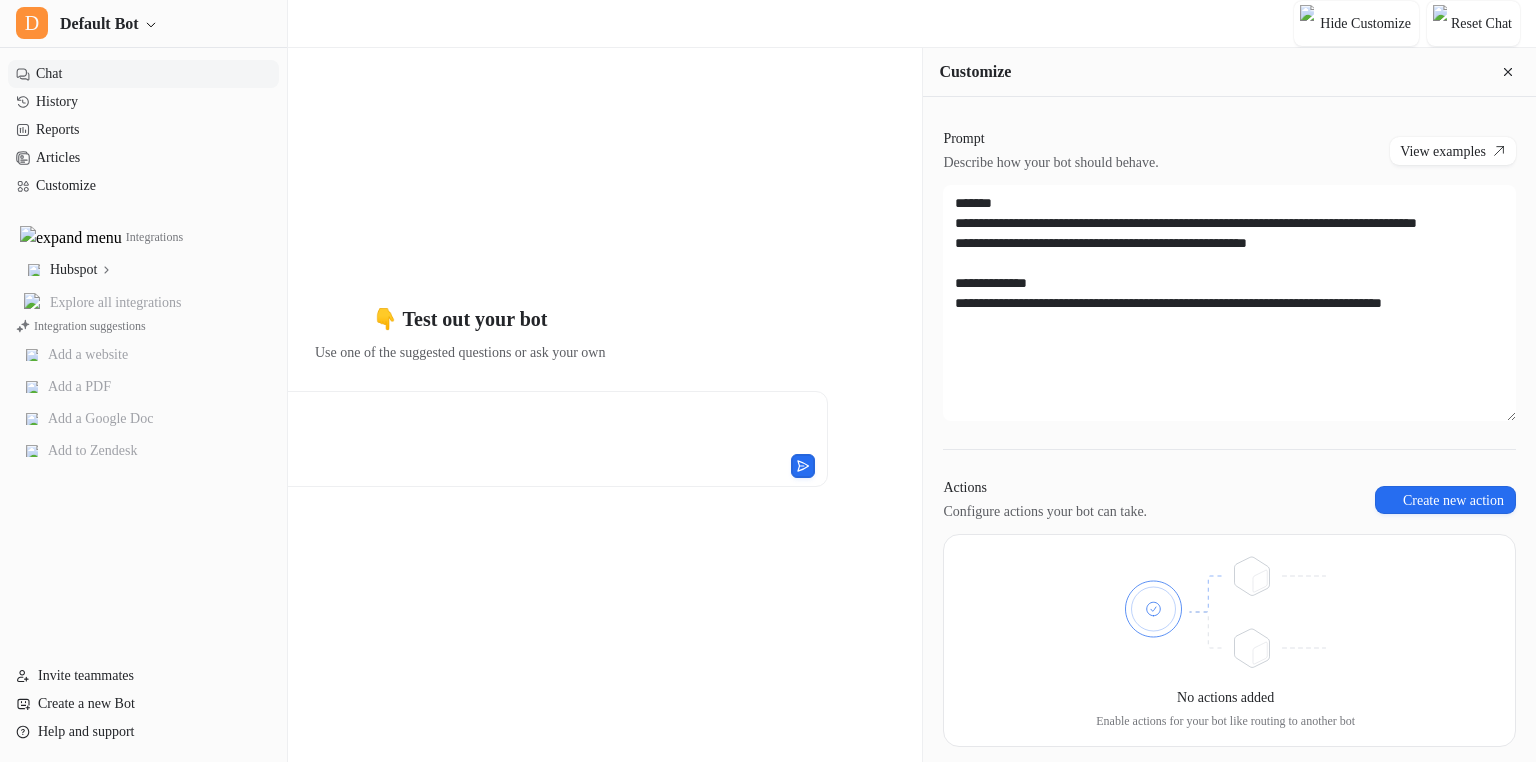 click 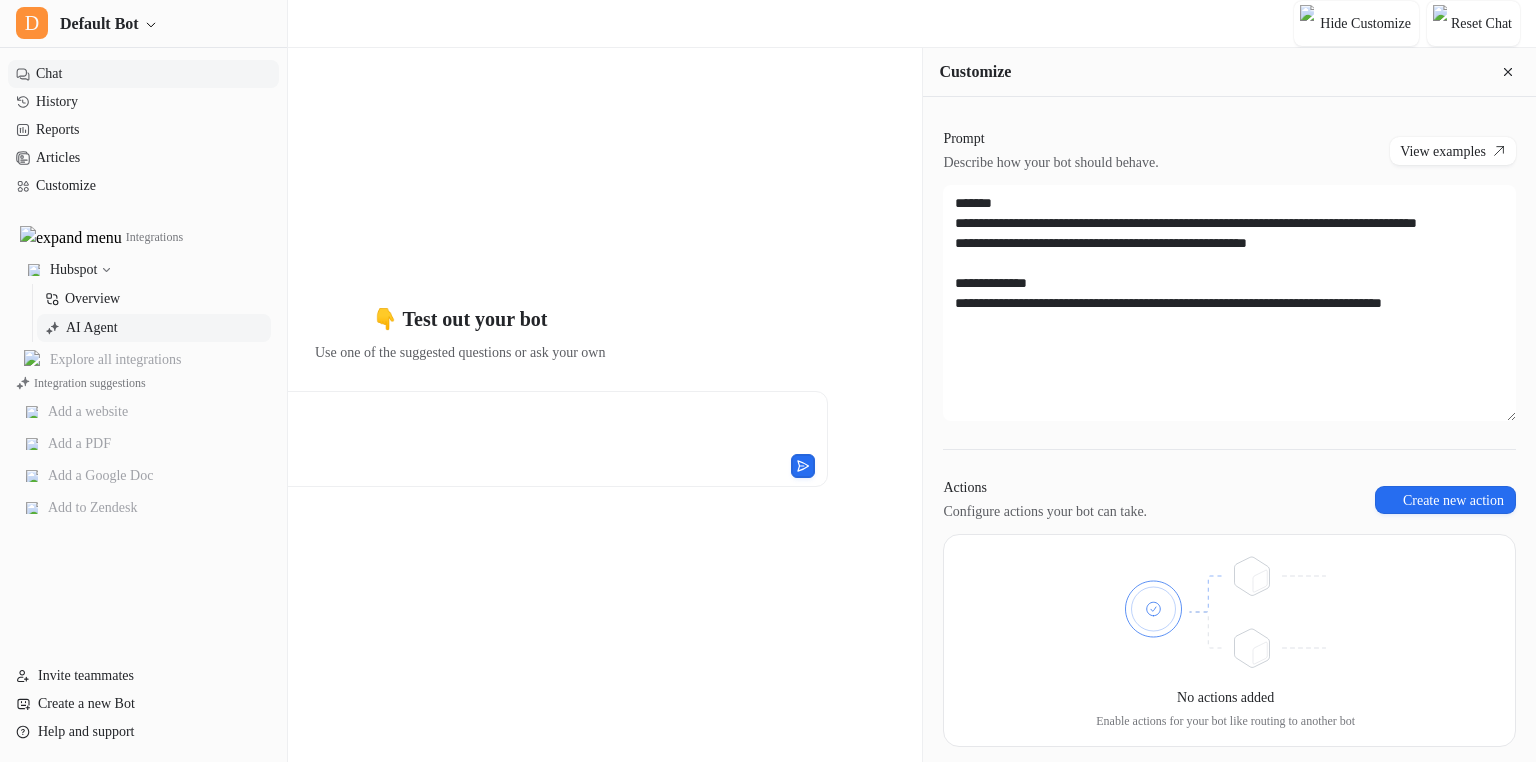 click on "AI Agent" at bounding box center (92, 328) 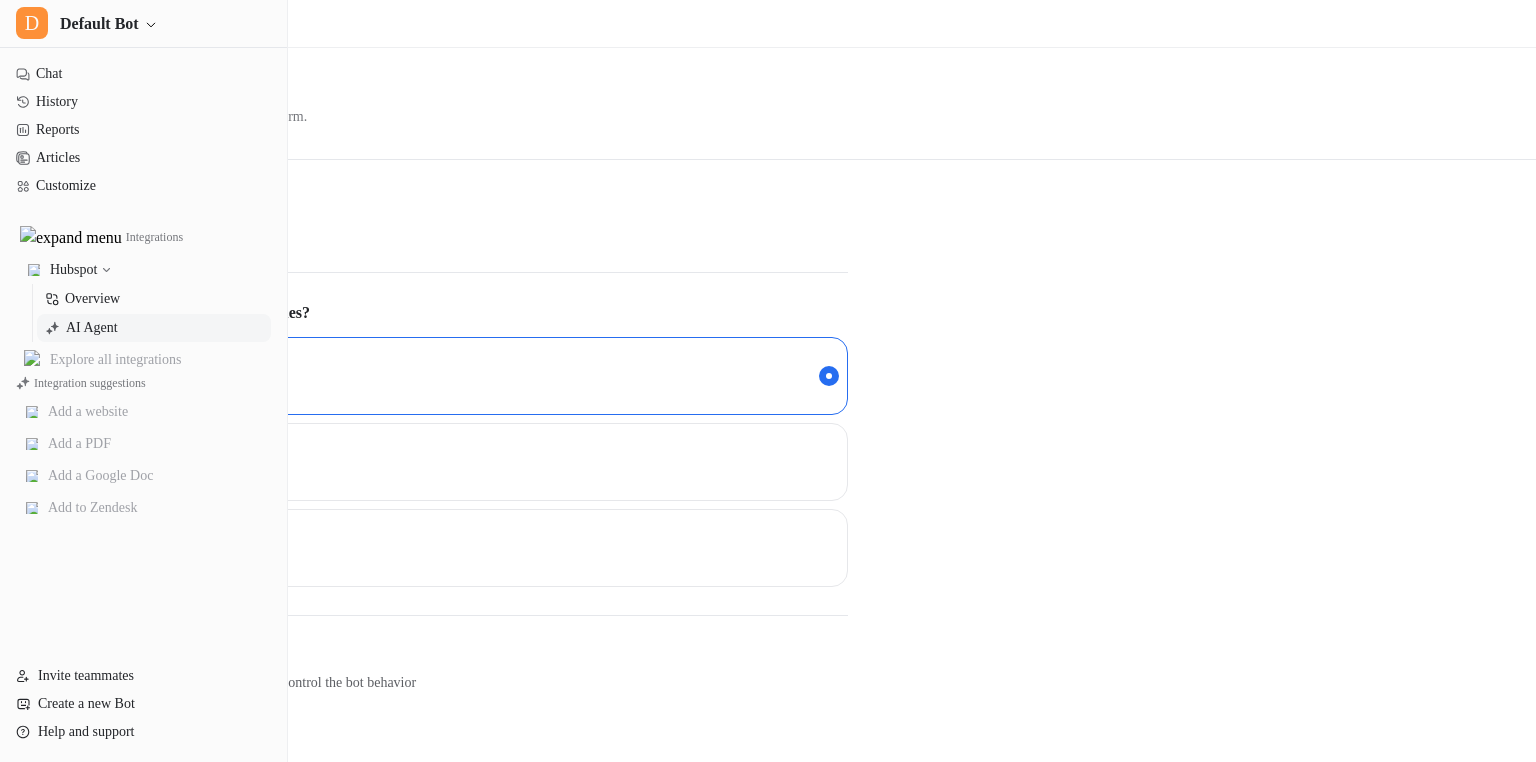 scroll, scrollTop: 0, scrollLeft: 0, axis: both 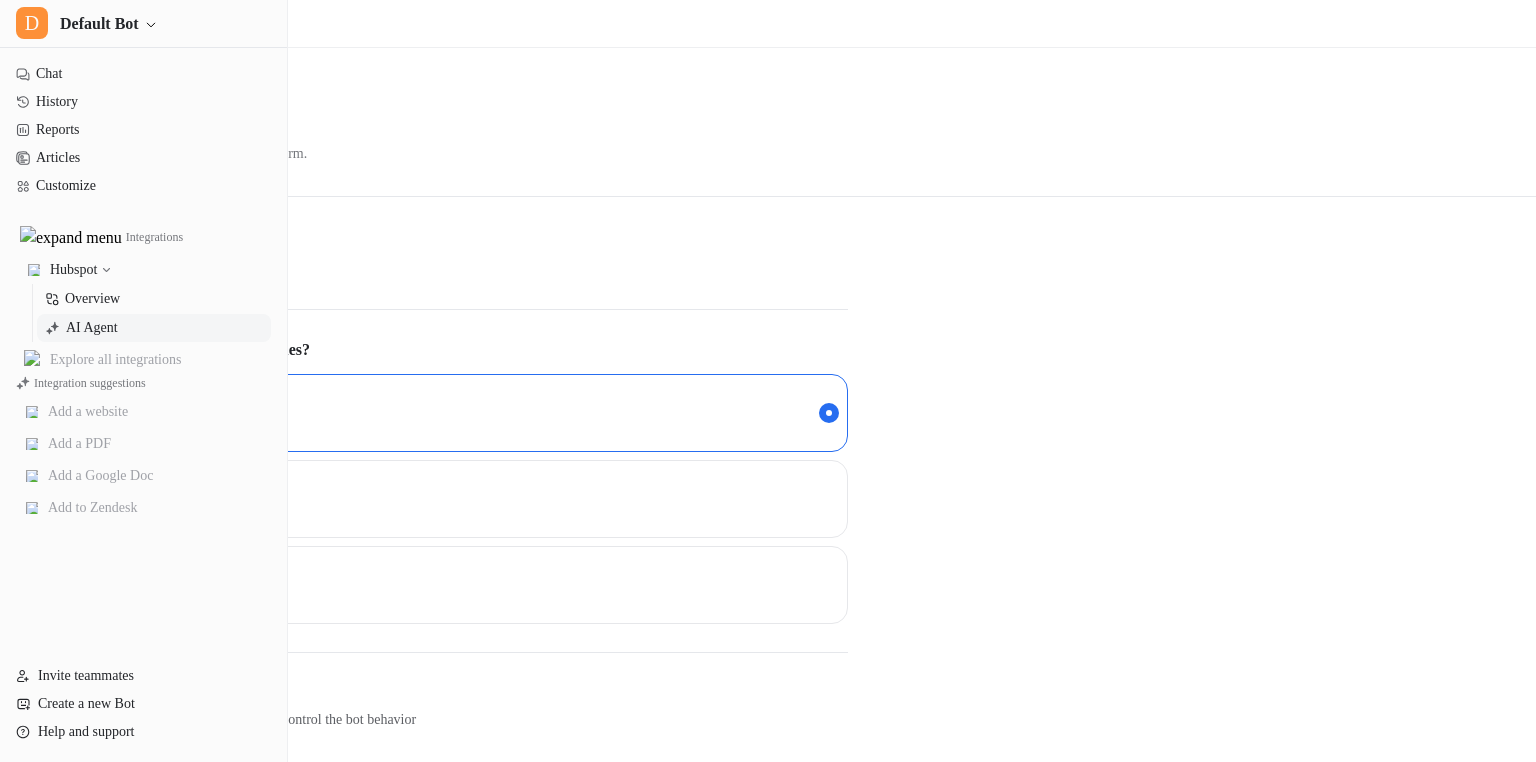 click on "Back AI agents for tickets Handles tickets created via emails and web form. Enable the AI agent Live Should the AI agent leave public replies? Leave public replies Leave internal notes No replies Configure what the AI agent does Use Prompts and Actions in “Customize” to control the bot behavior Customize" at bounding box center [768, 424] 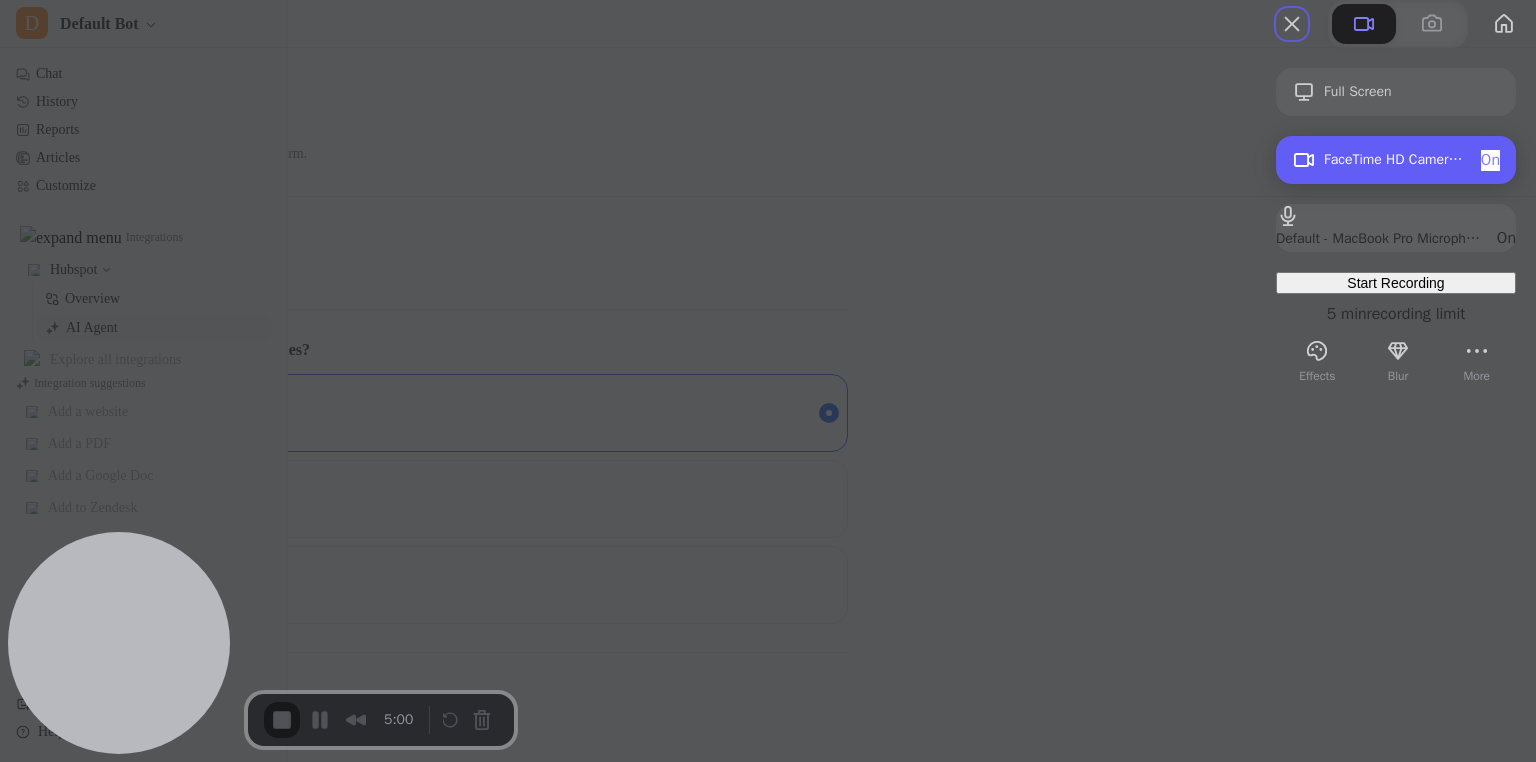 click on "FaceTime HD Camera (Built-in) (05ac:8514) On" at bounding box center (1412, 160) 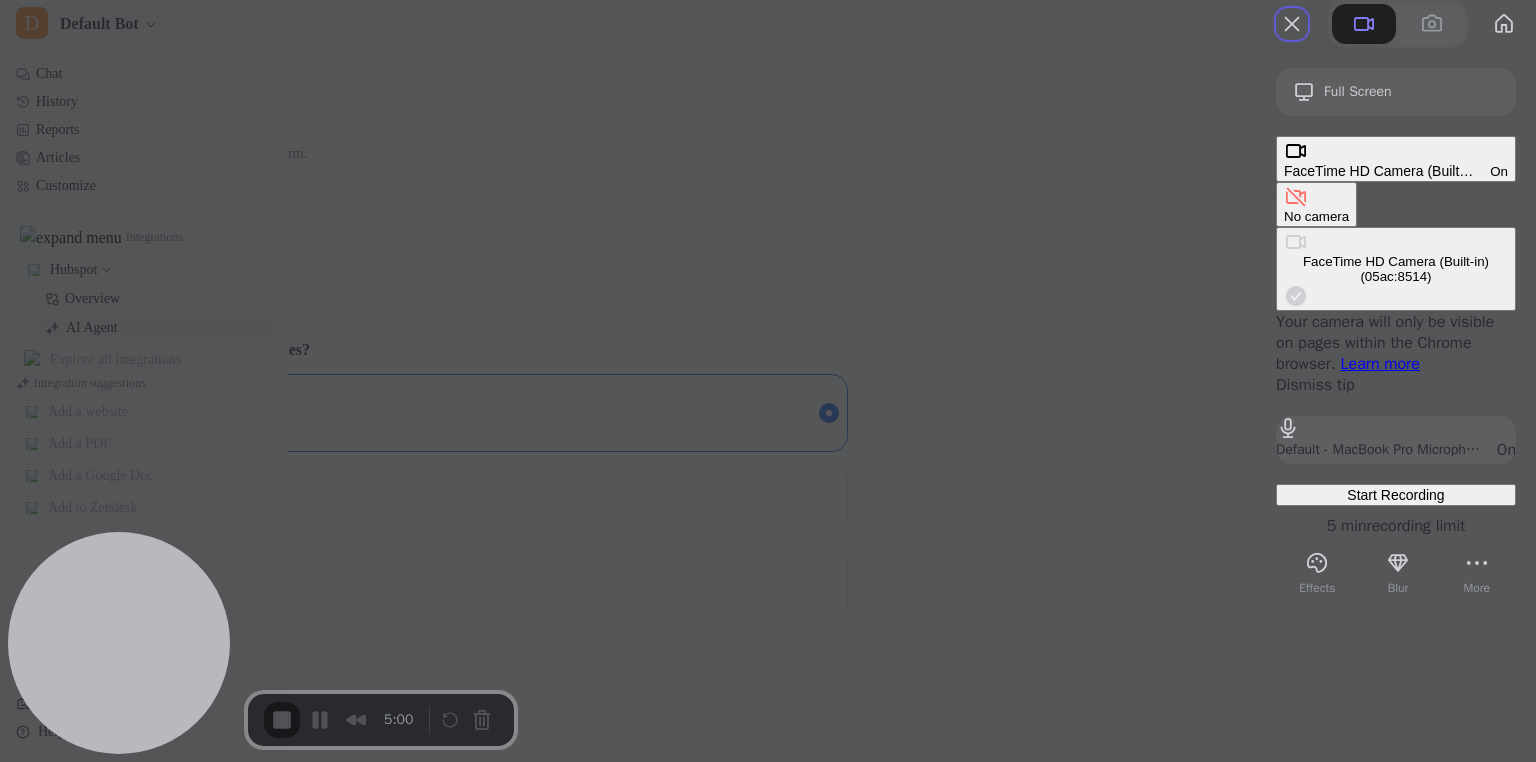 click on "No camera" at bounding box center (1316, 216) 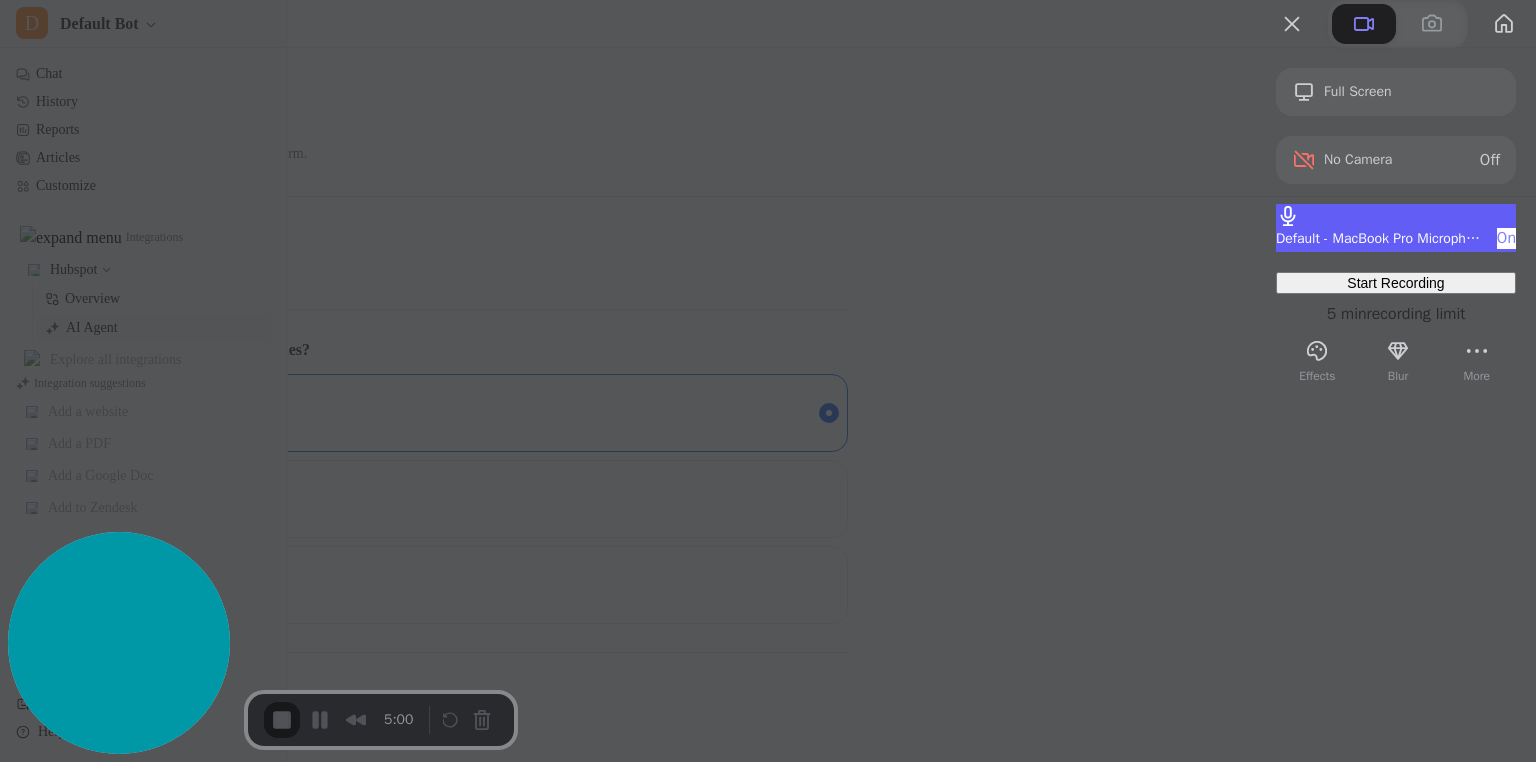 click on "Default - MacBook Pro Microphone (Built-in) On" at bounding box center [1396, 238] 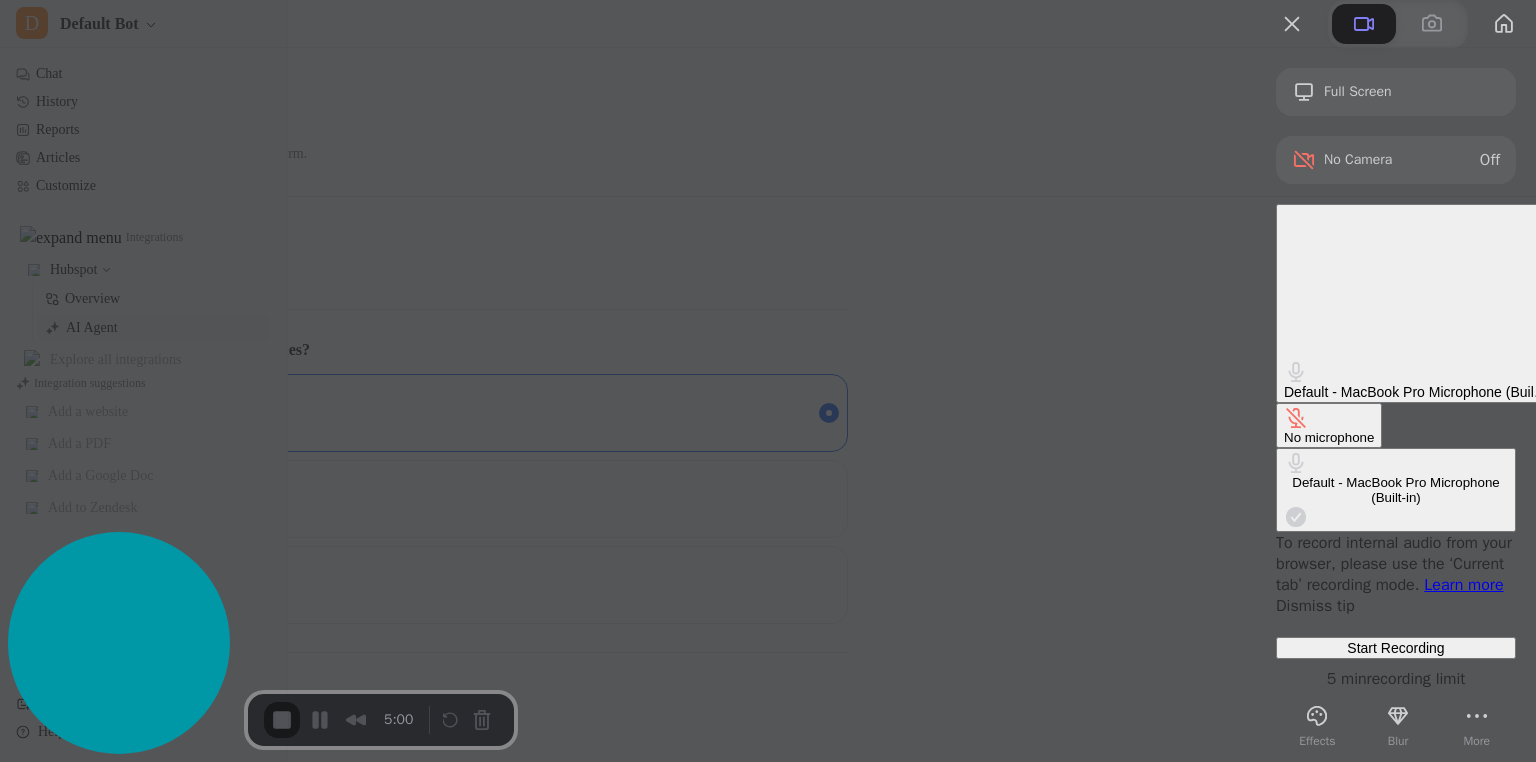 click on "No microphone" at bounding box center [1329, 437] 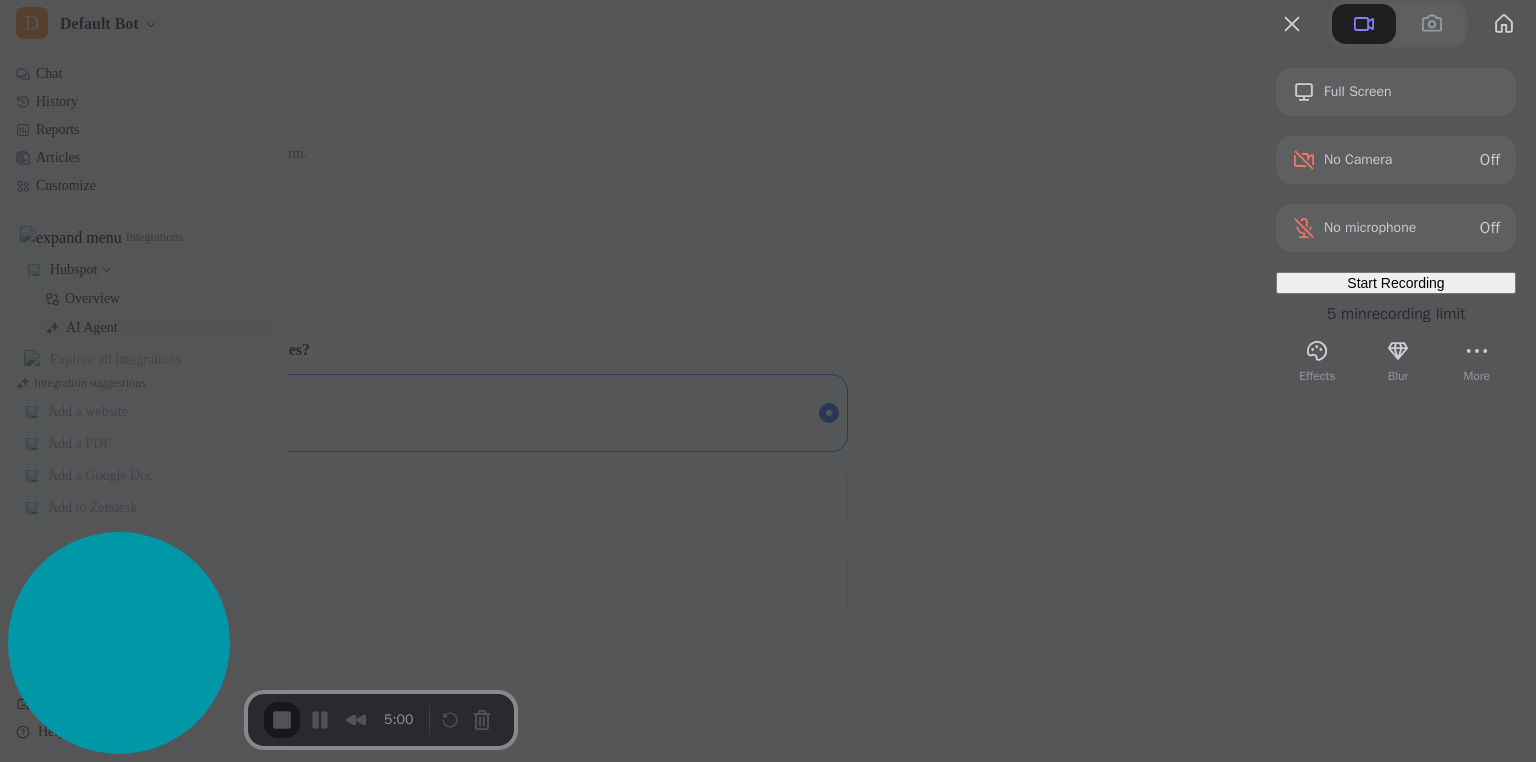click on "Start Recording" at bounding box center (1395, 283) 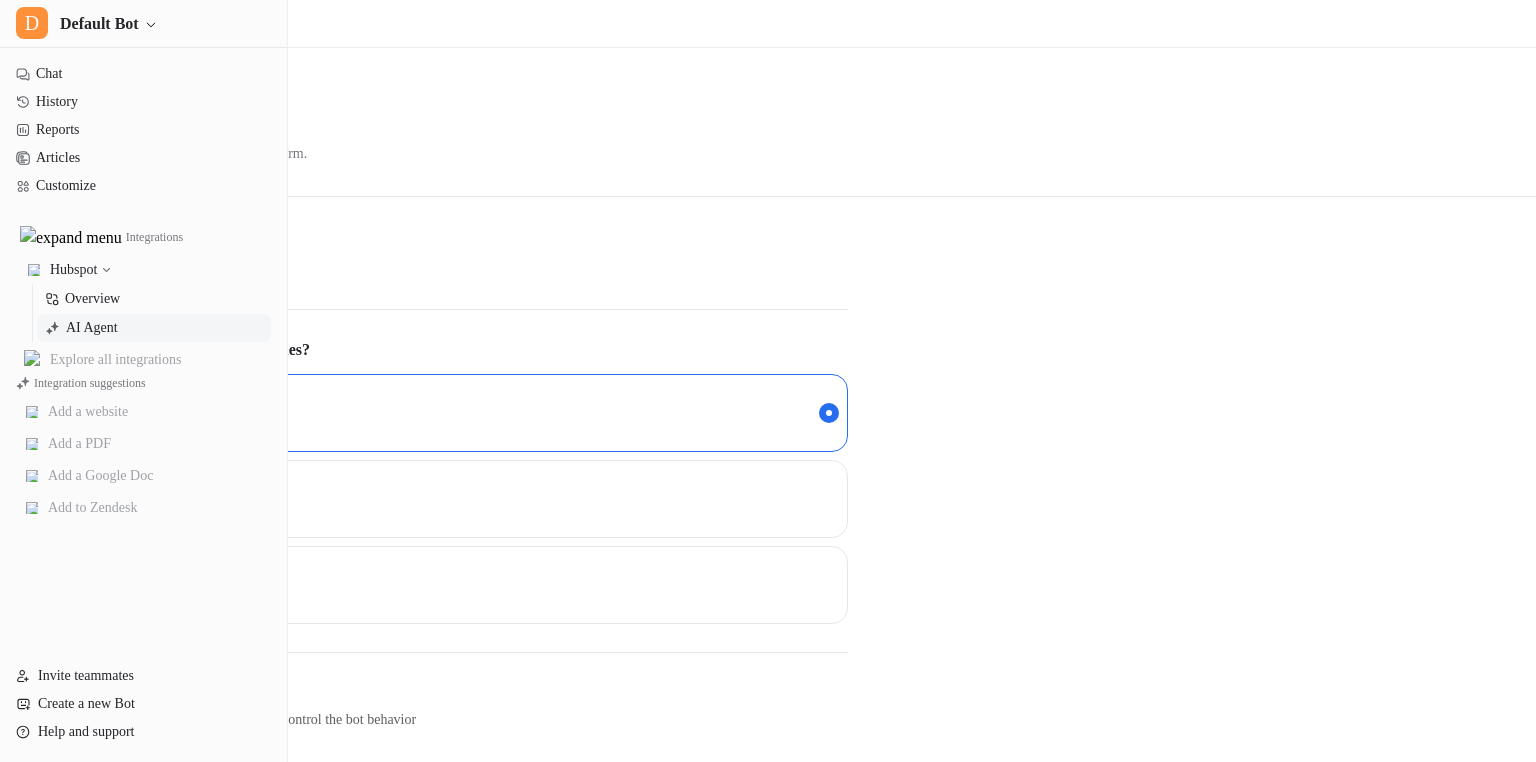 click on "Confirm what to share" at bounding box center [768, 849] 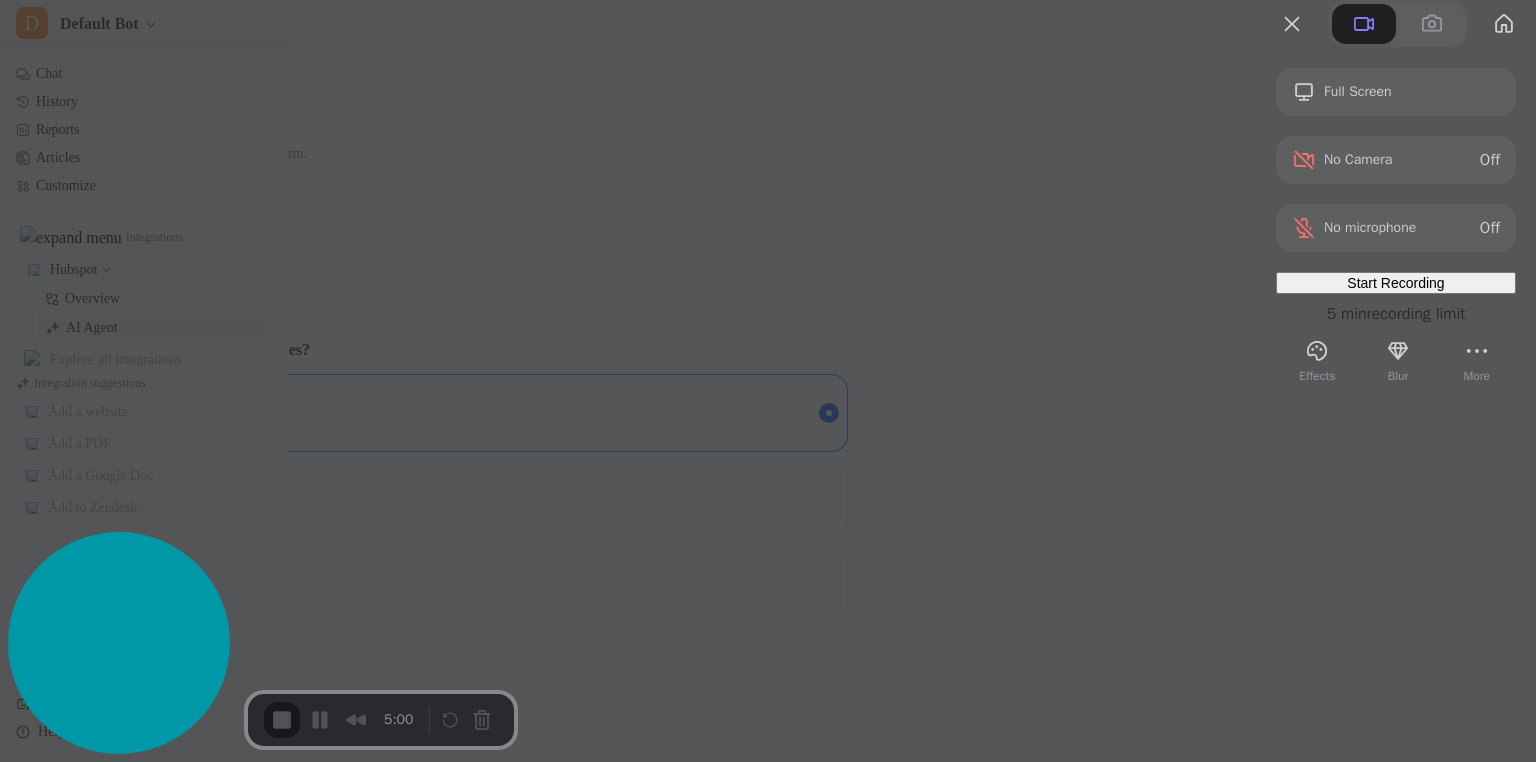 click on "Yes, proceed" at bounding box center (435, 1714) 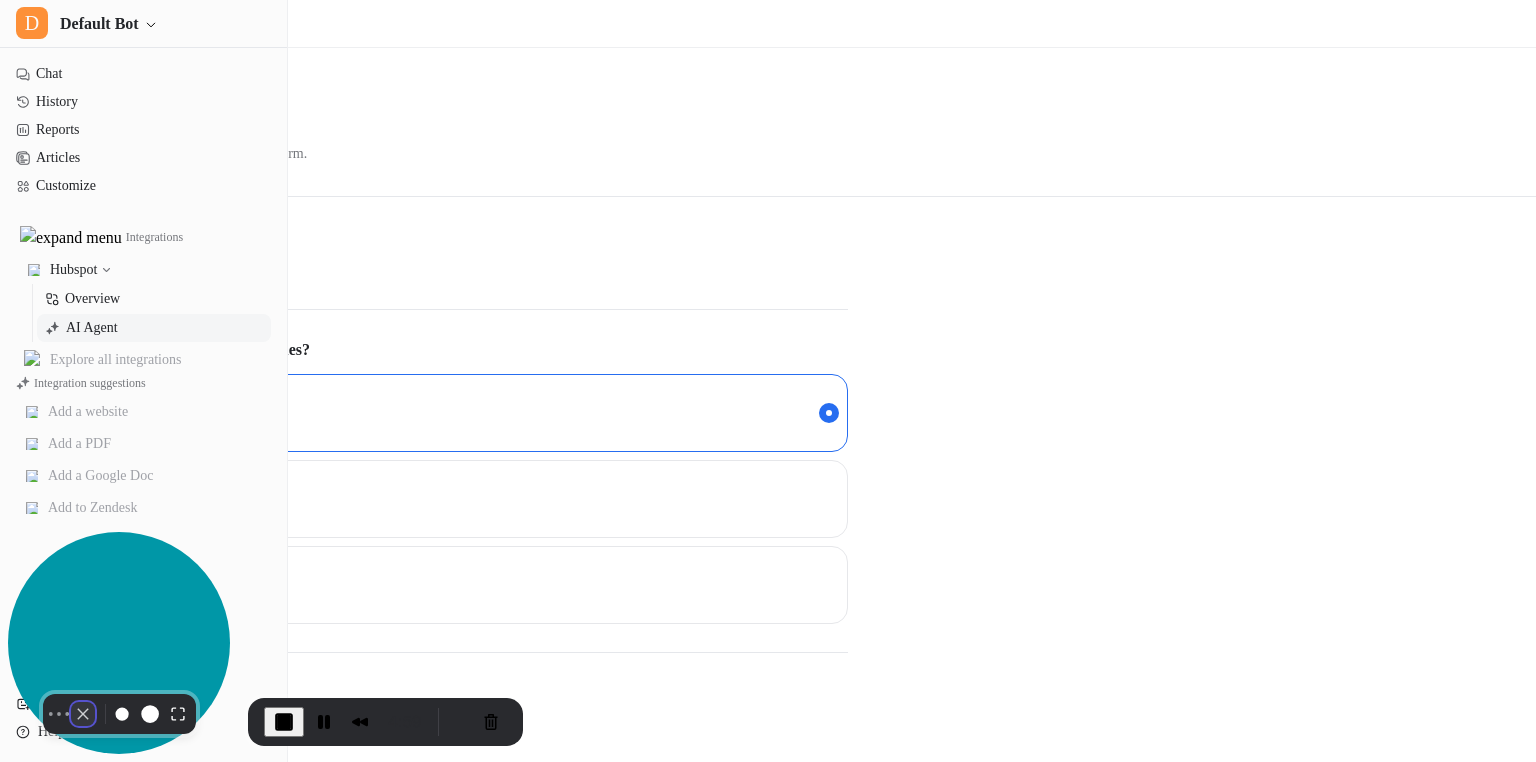 click at bounding box center (83, 714) 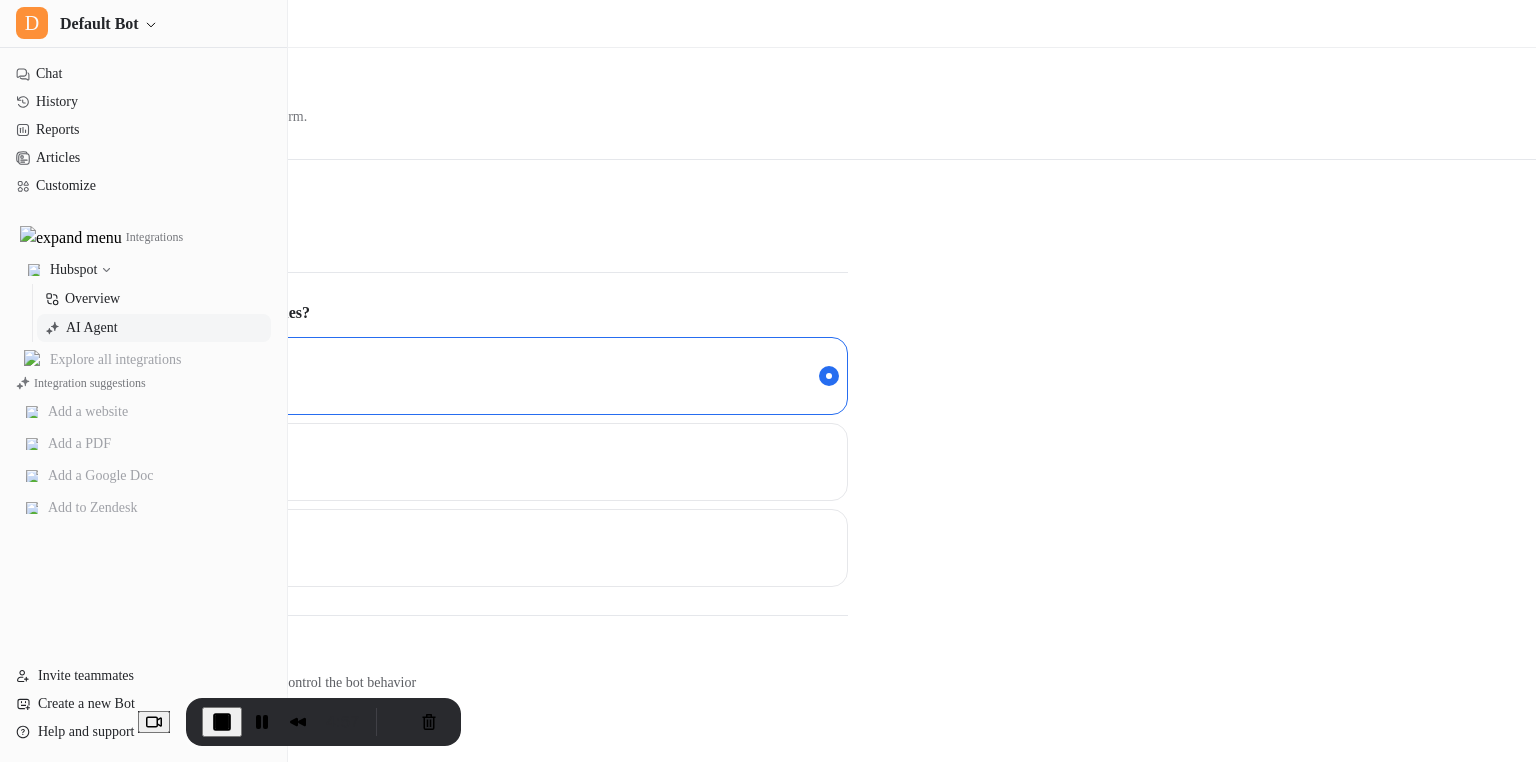 scroll, scrollTop: 0, scrollLeft: 0, axis: both 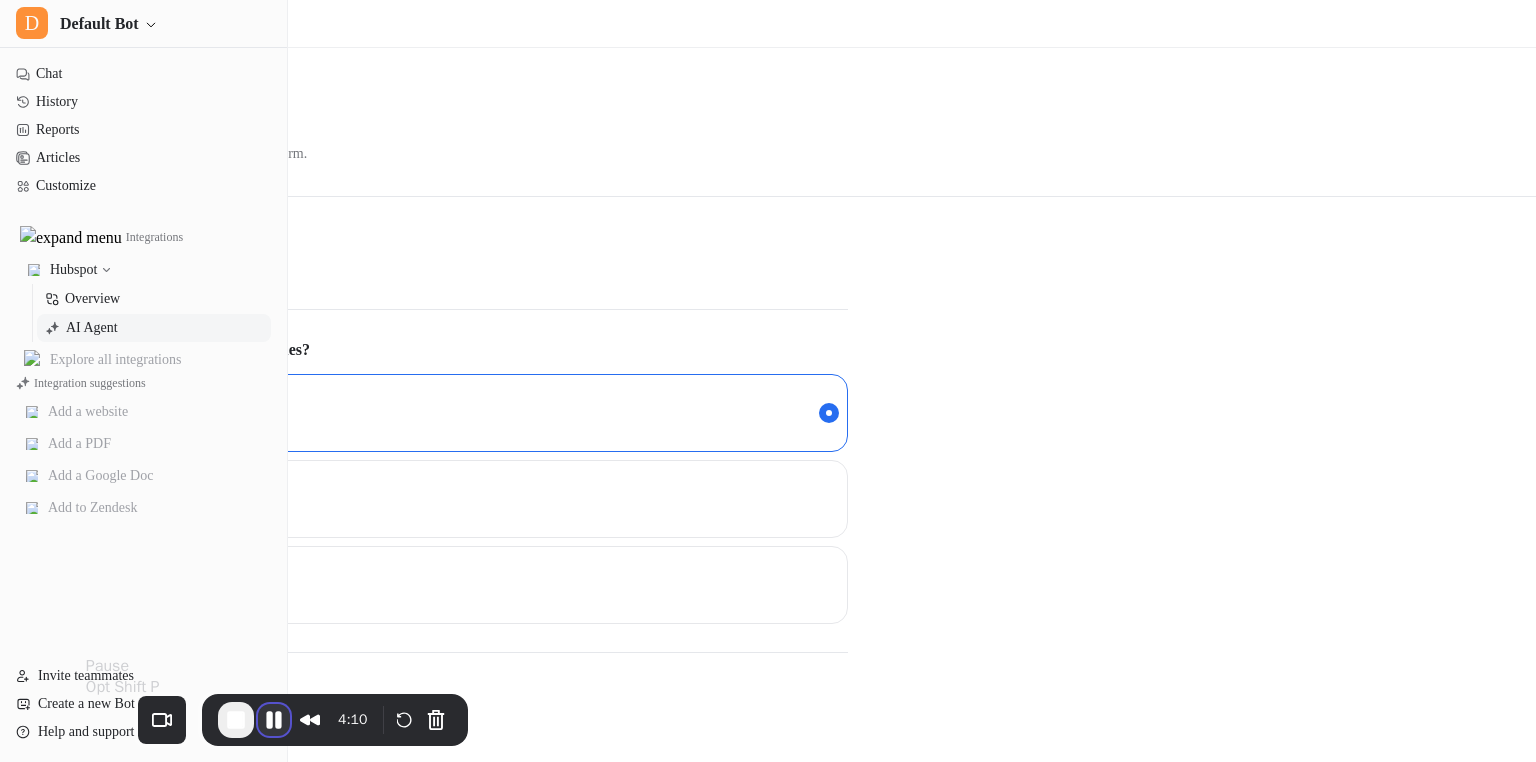 click at bounding box center (274, 720) 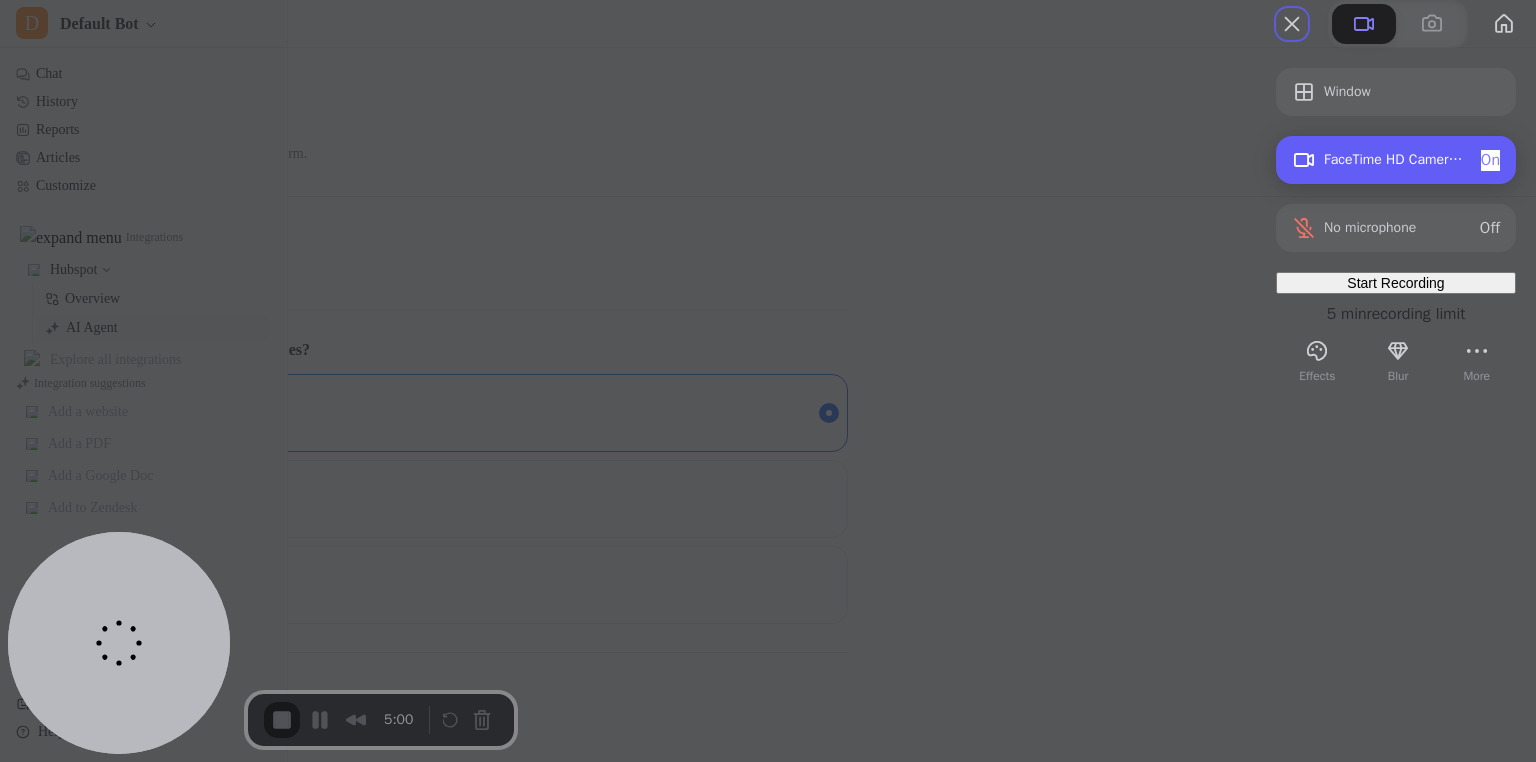 click on "FaceTime HD Camera (Built-in) (05ac:8514) On" at bounding box center (1412, 160) 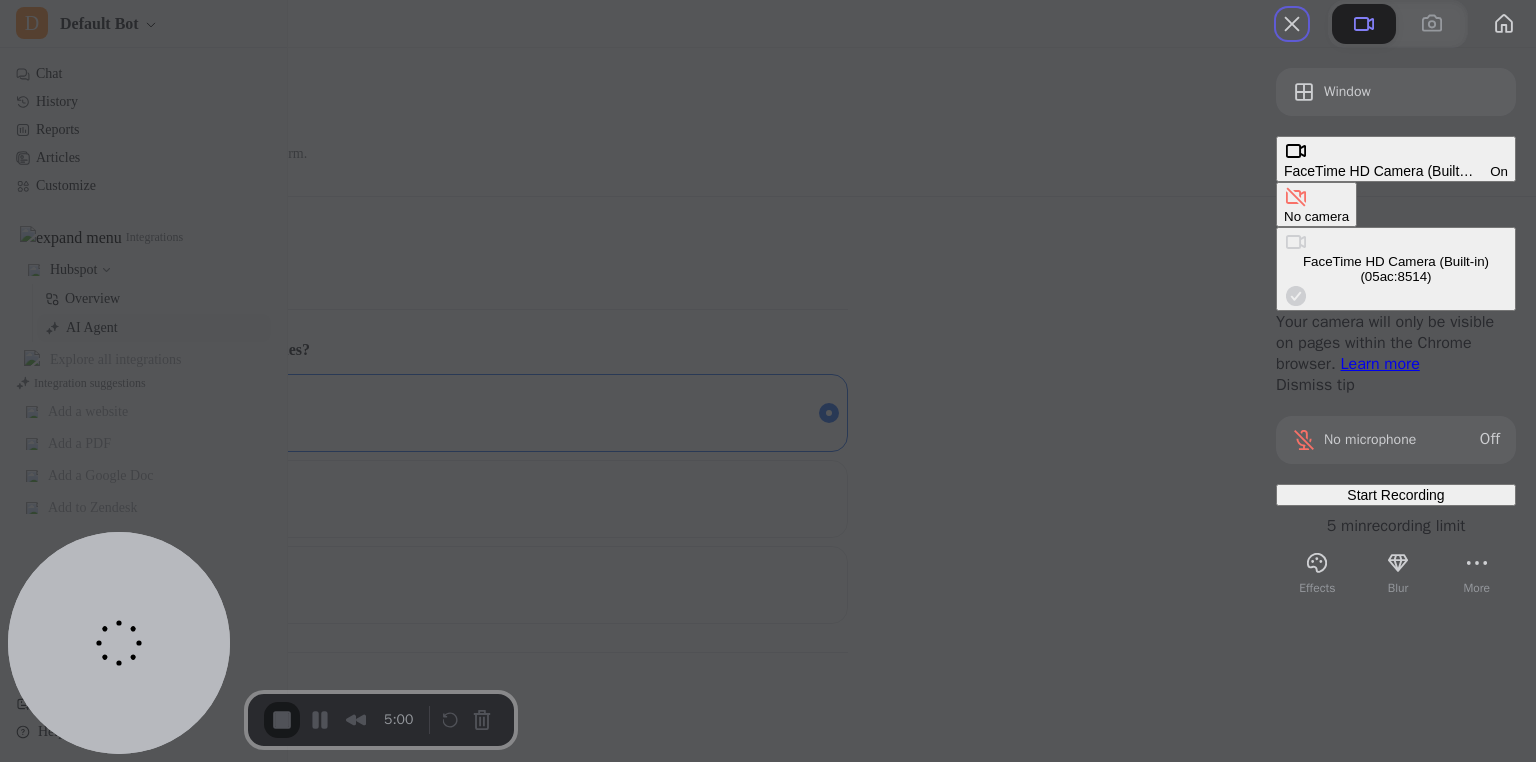 click at bounding box center (1296, 197) 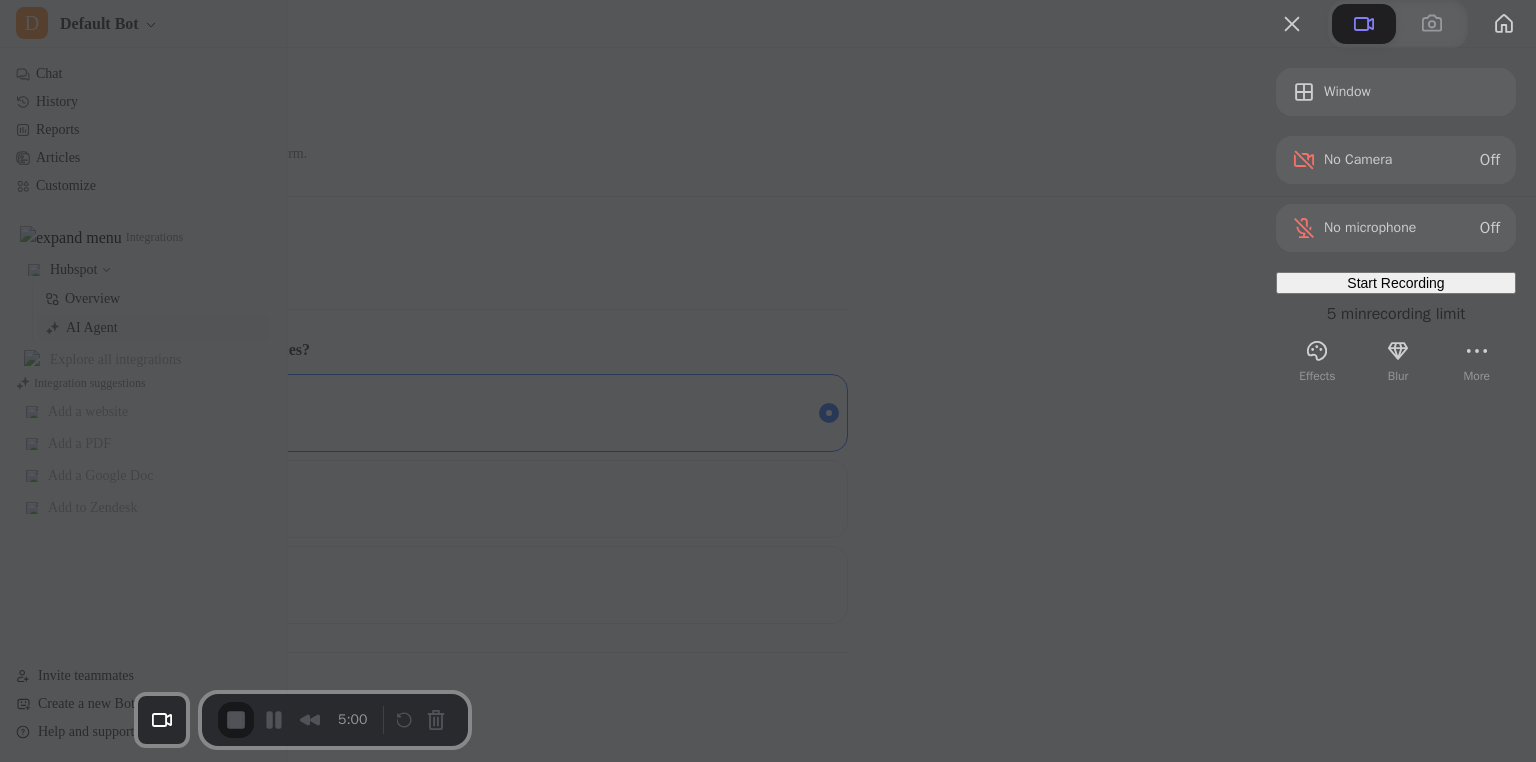 click on "Start Recording" at bounding box center (1395, 283) 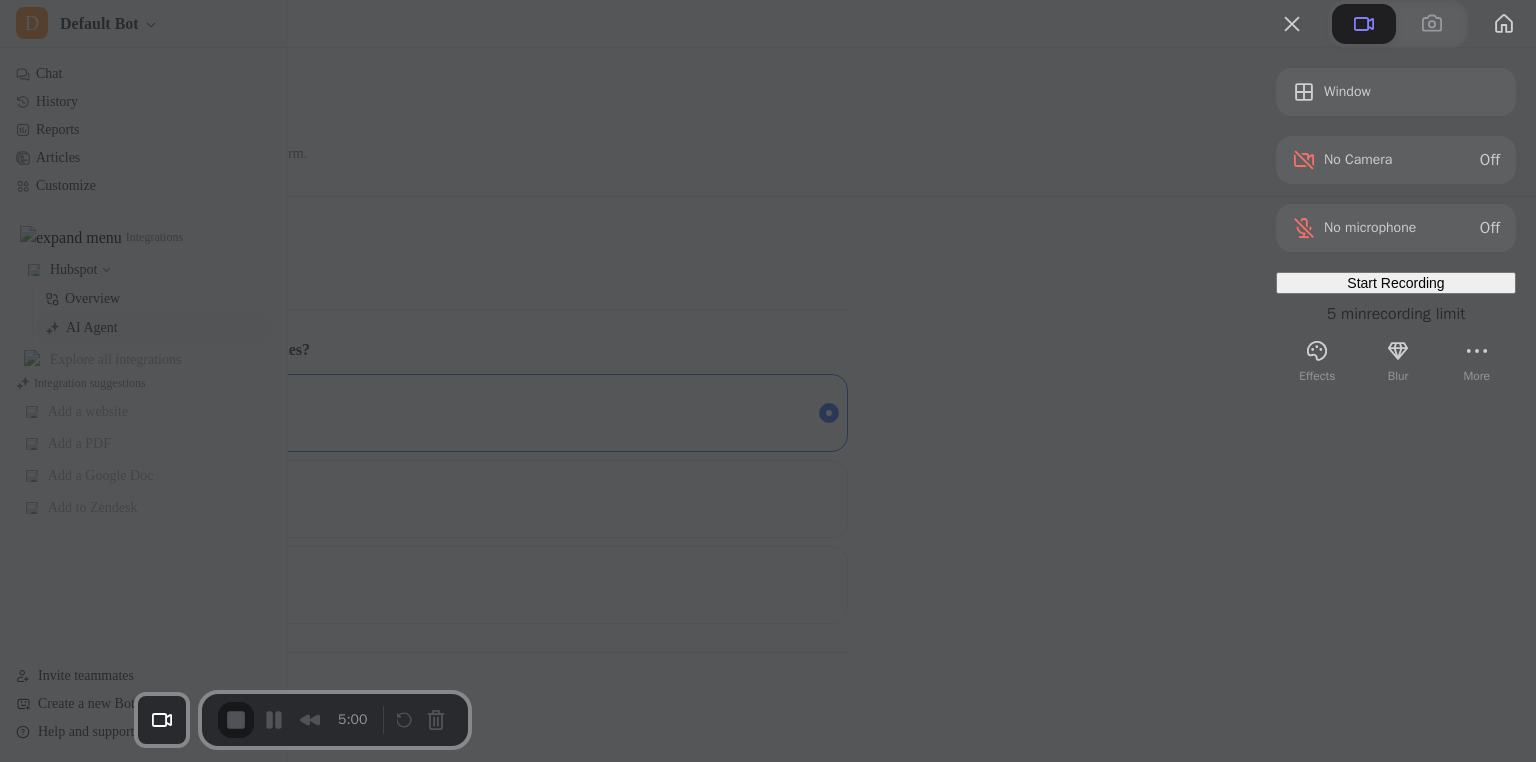 click on "Yes, proceed" at bounding box center [435, 1714] 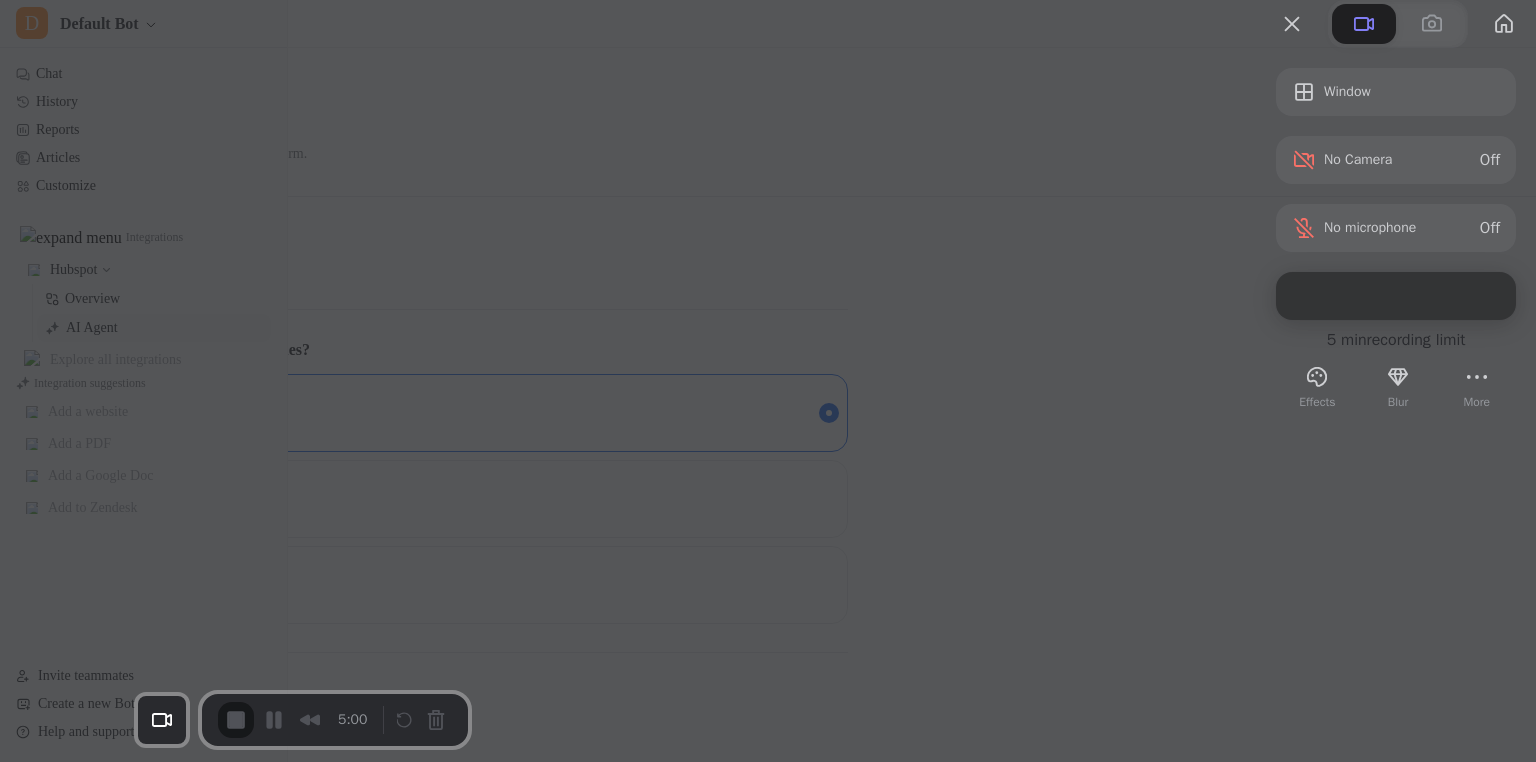 click on "Yes, proceed" at bounding box center [435, 1714] 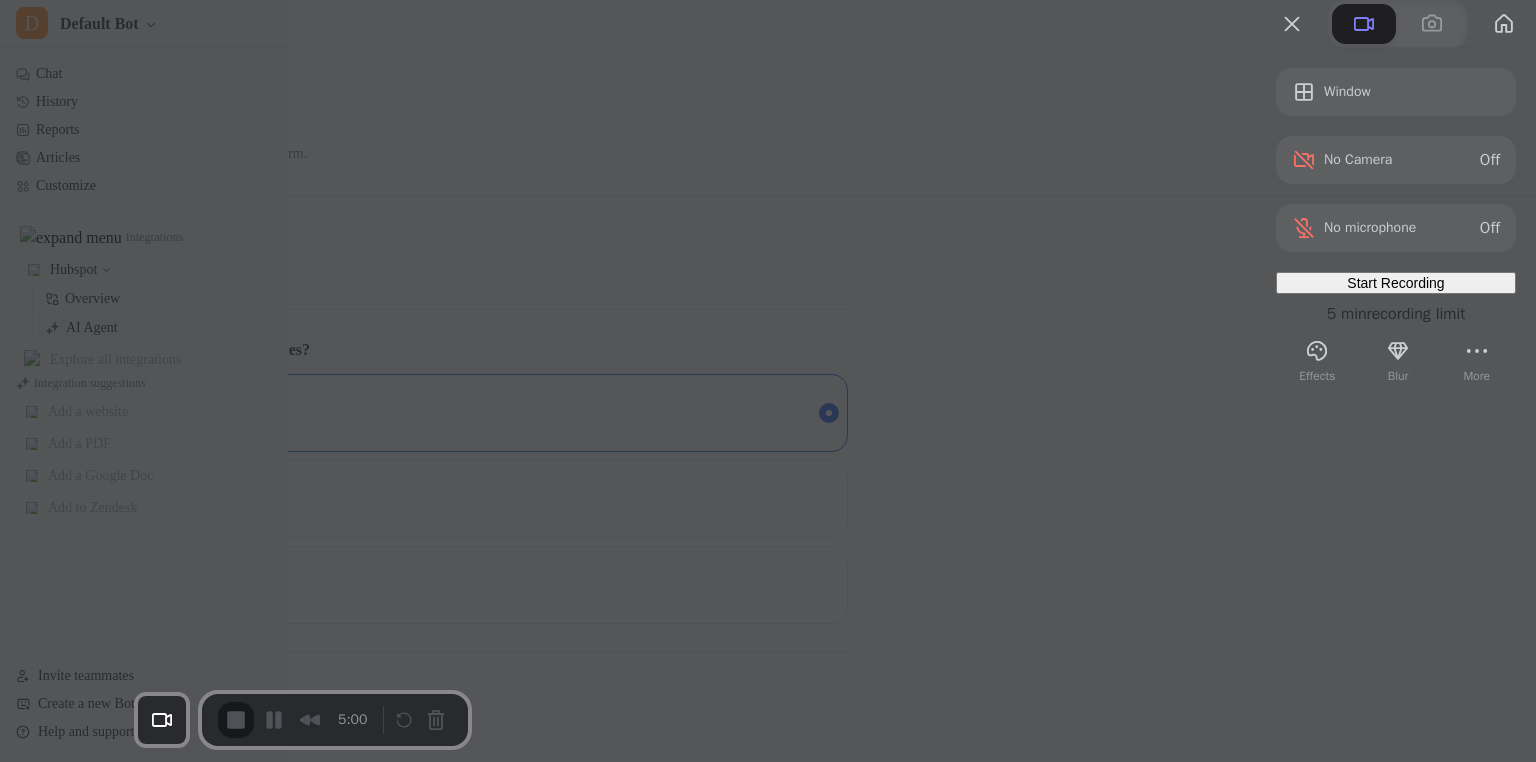 click on "Start Recording" at bounding box center [1395, 283] 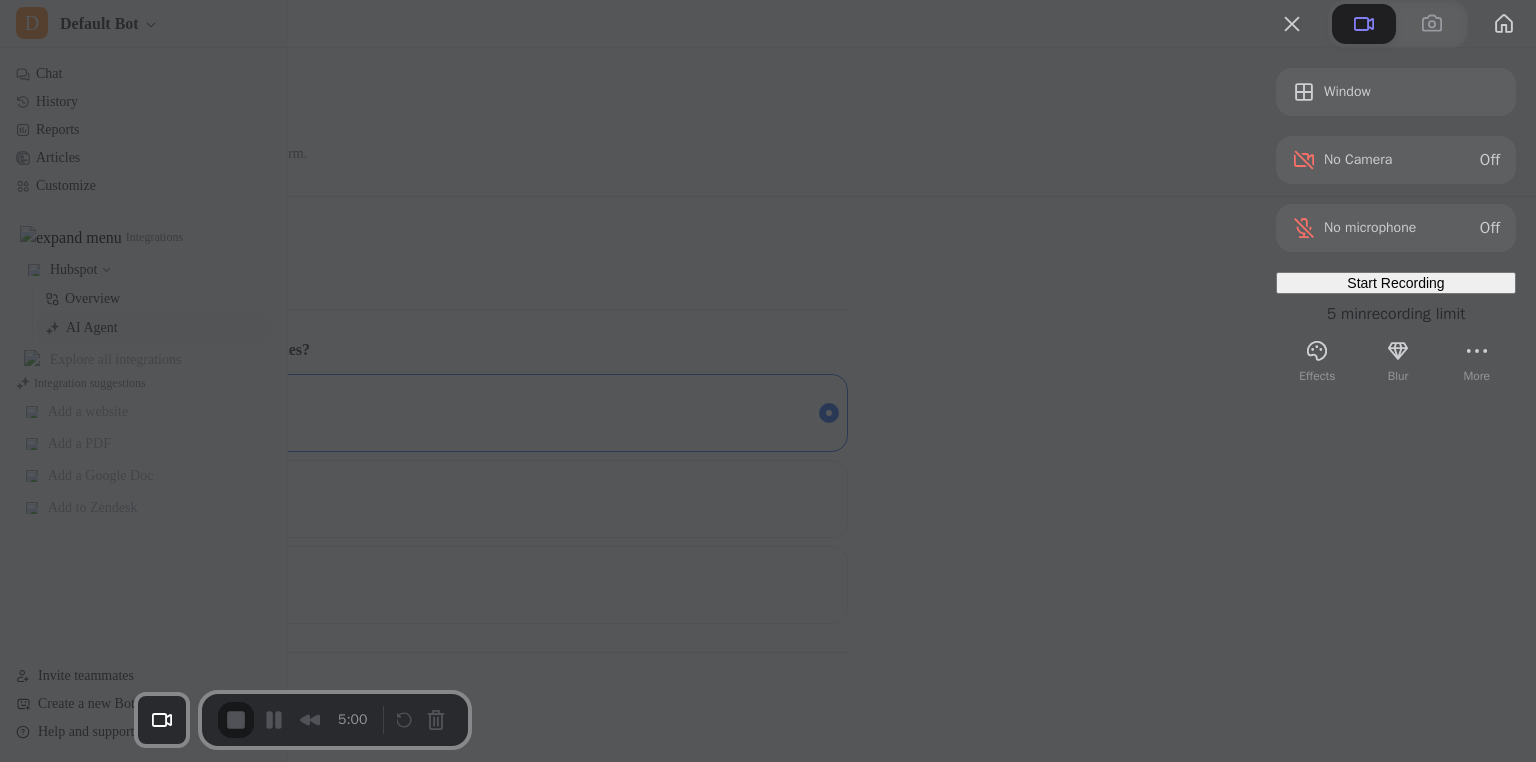 click on "Yes, proceed" at bounding box center [435, 1714] 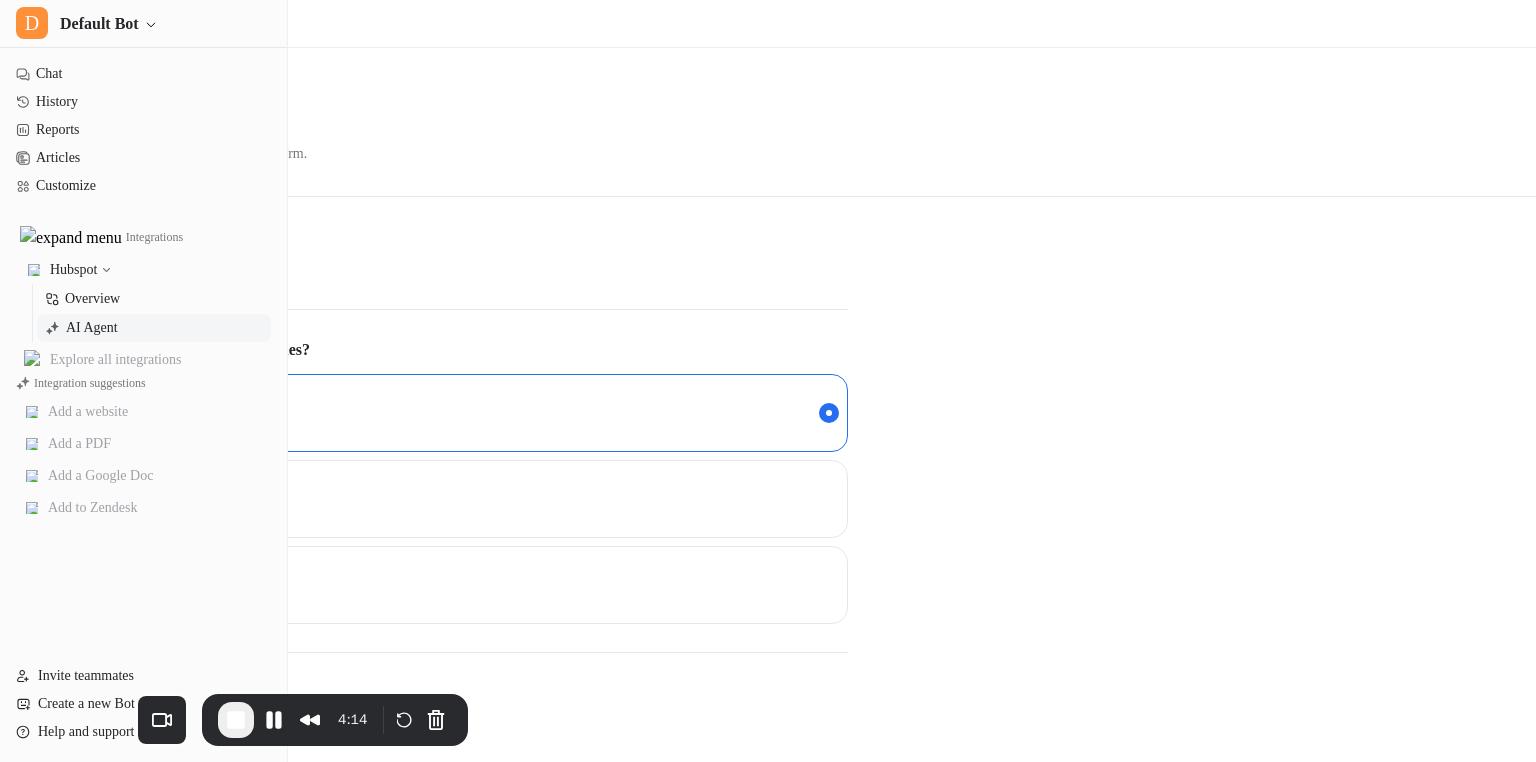 click on "Leave internal notes" at bounding box center (172, 499) 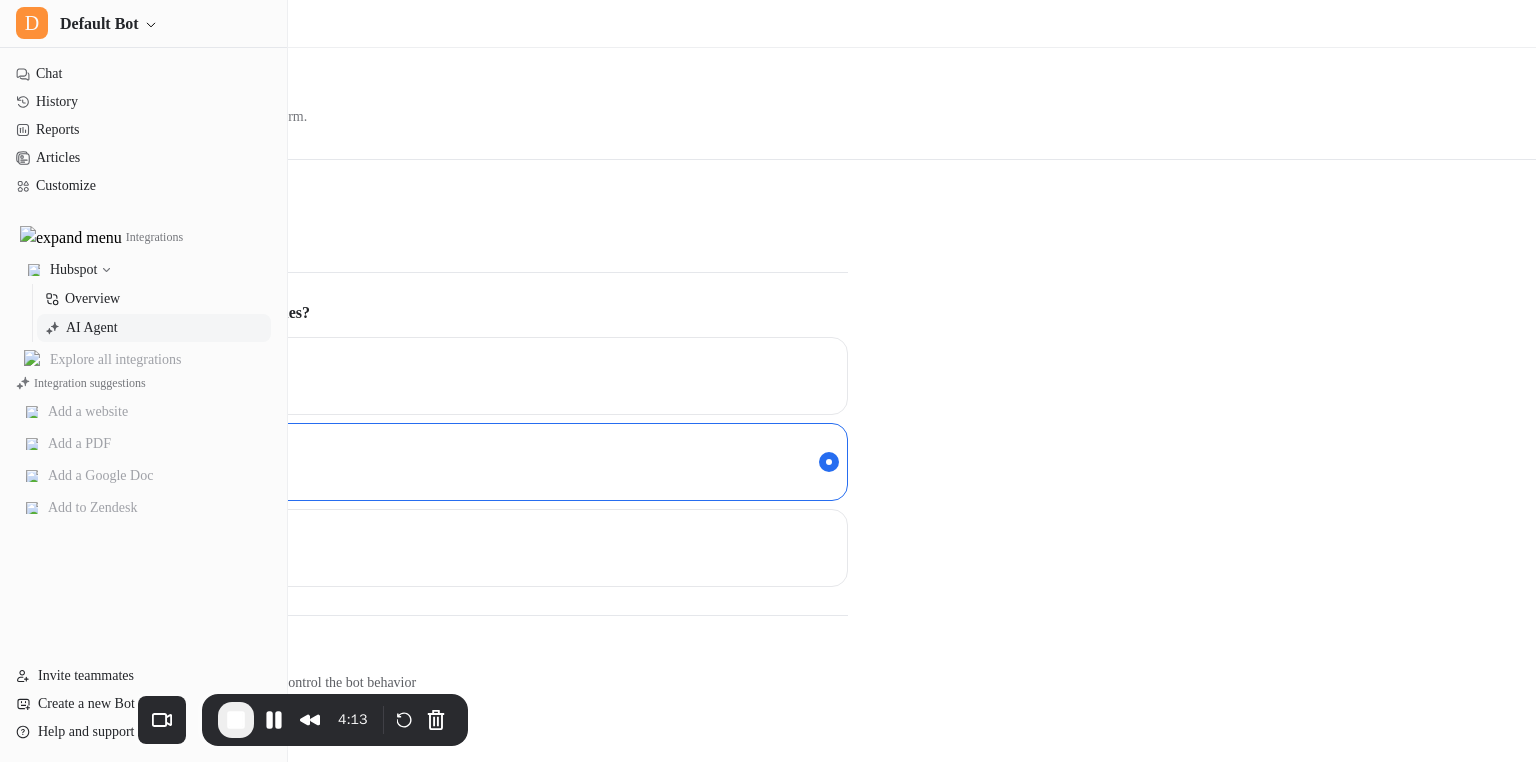 scroll, scrollTop: 0, scrollLeft: 0, axis: both 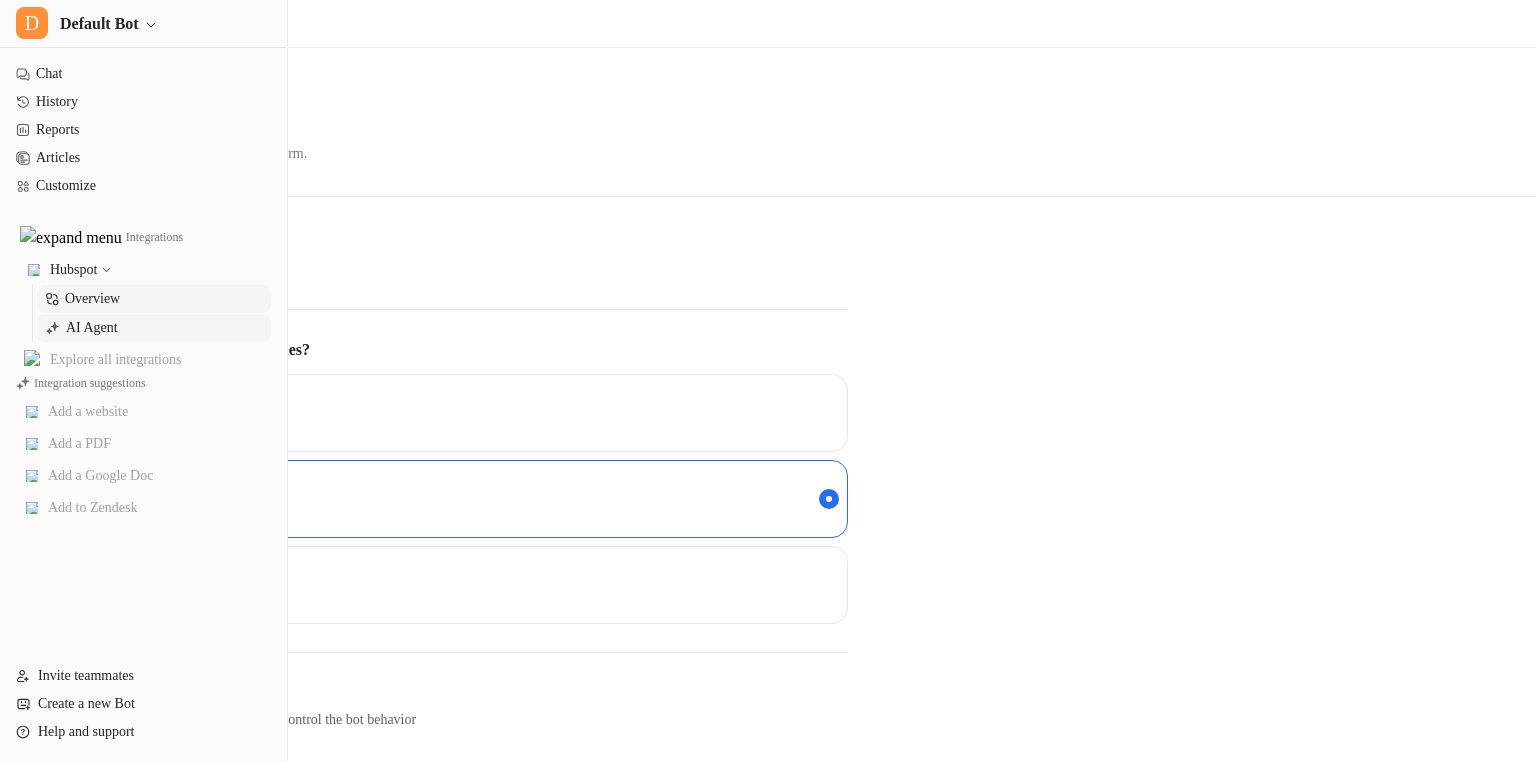 click on "Overview" at bounding box center (92, 299) 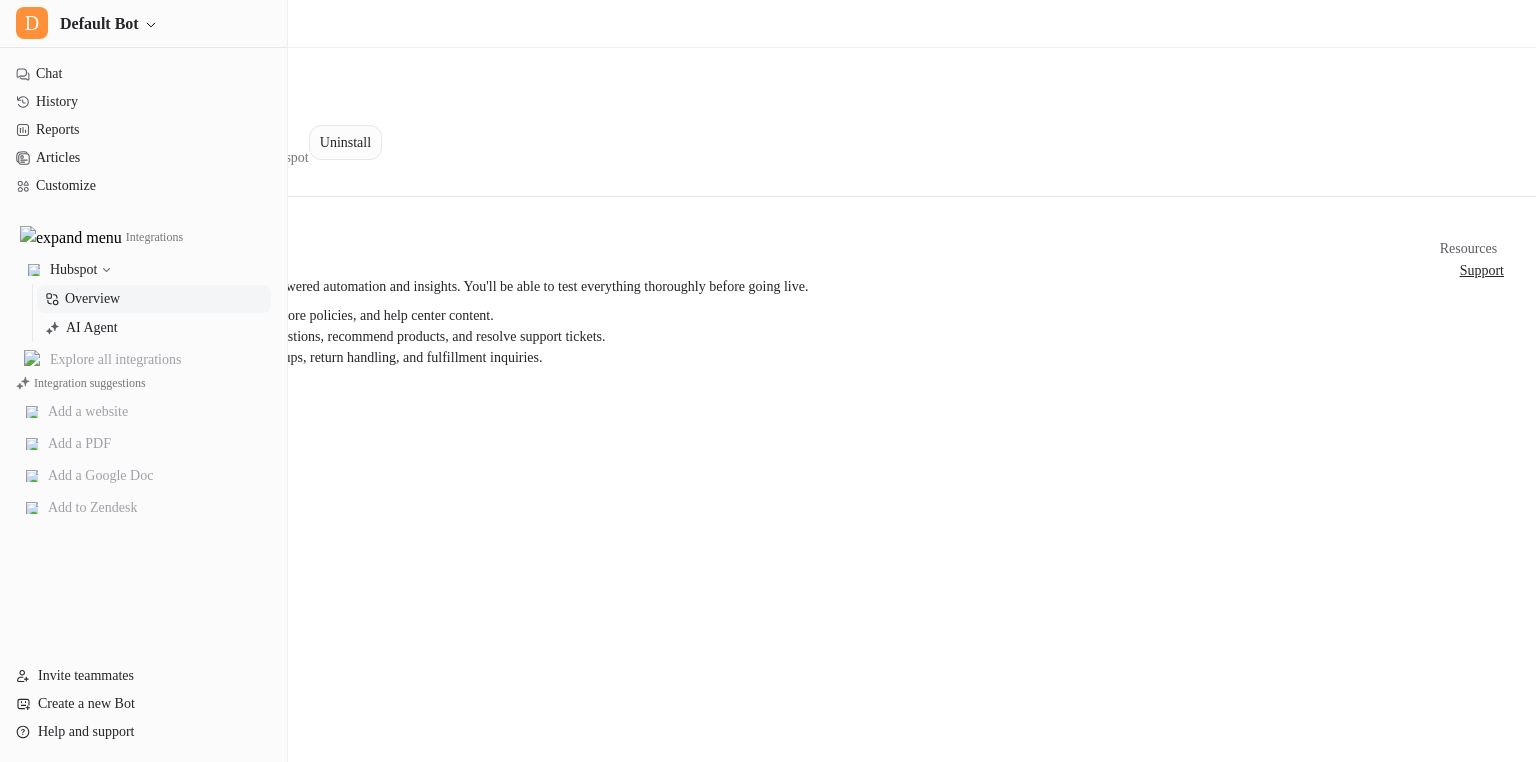 click on "Uninstall" at bounding box center (345, 142) 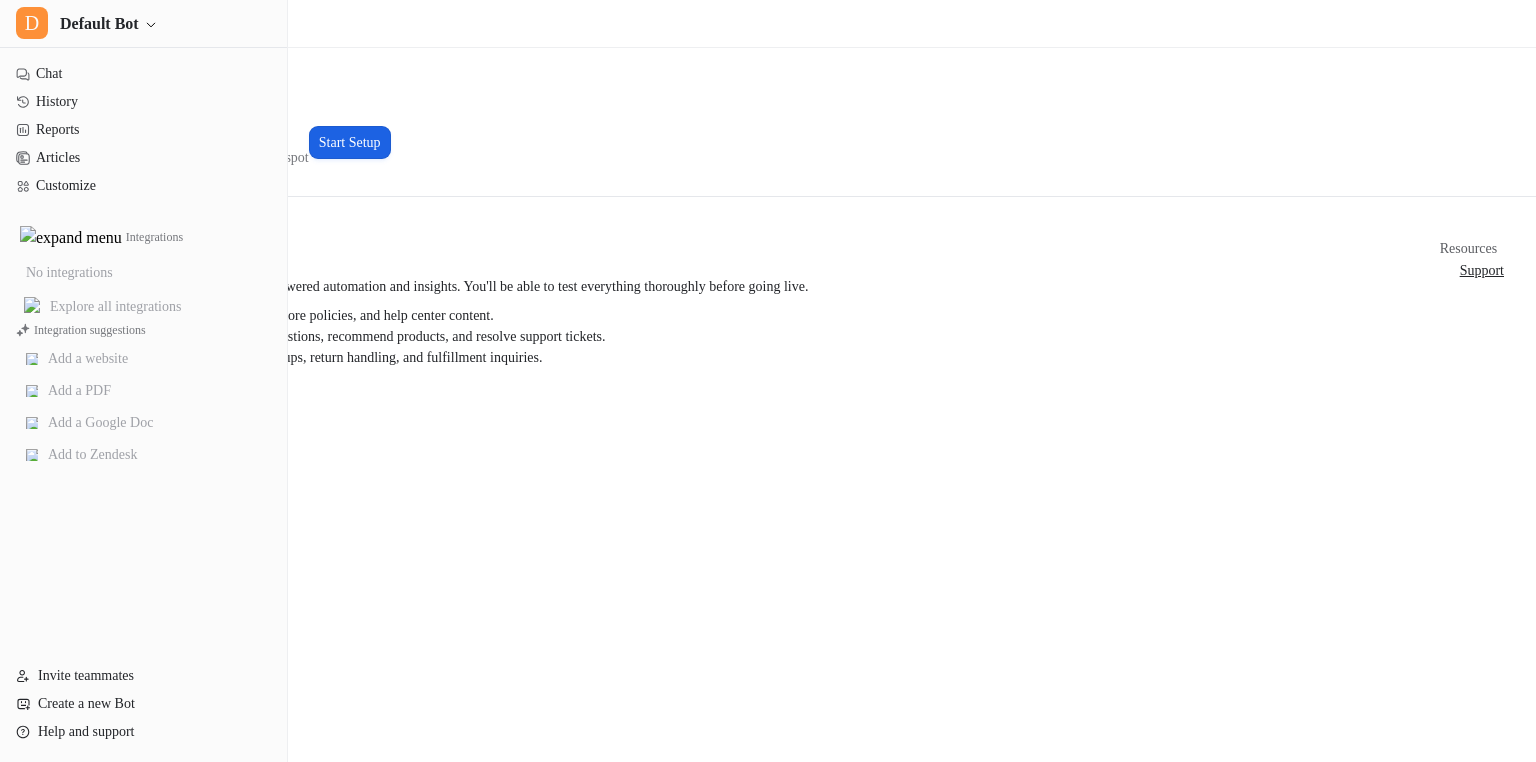 click on "Start Setup" at bounding box center (350, 142) 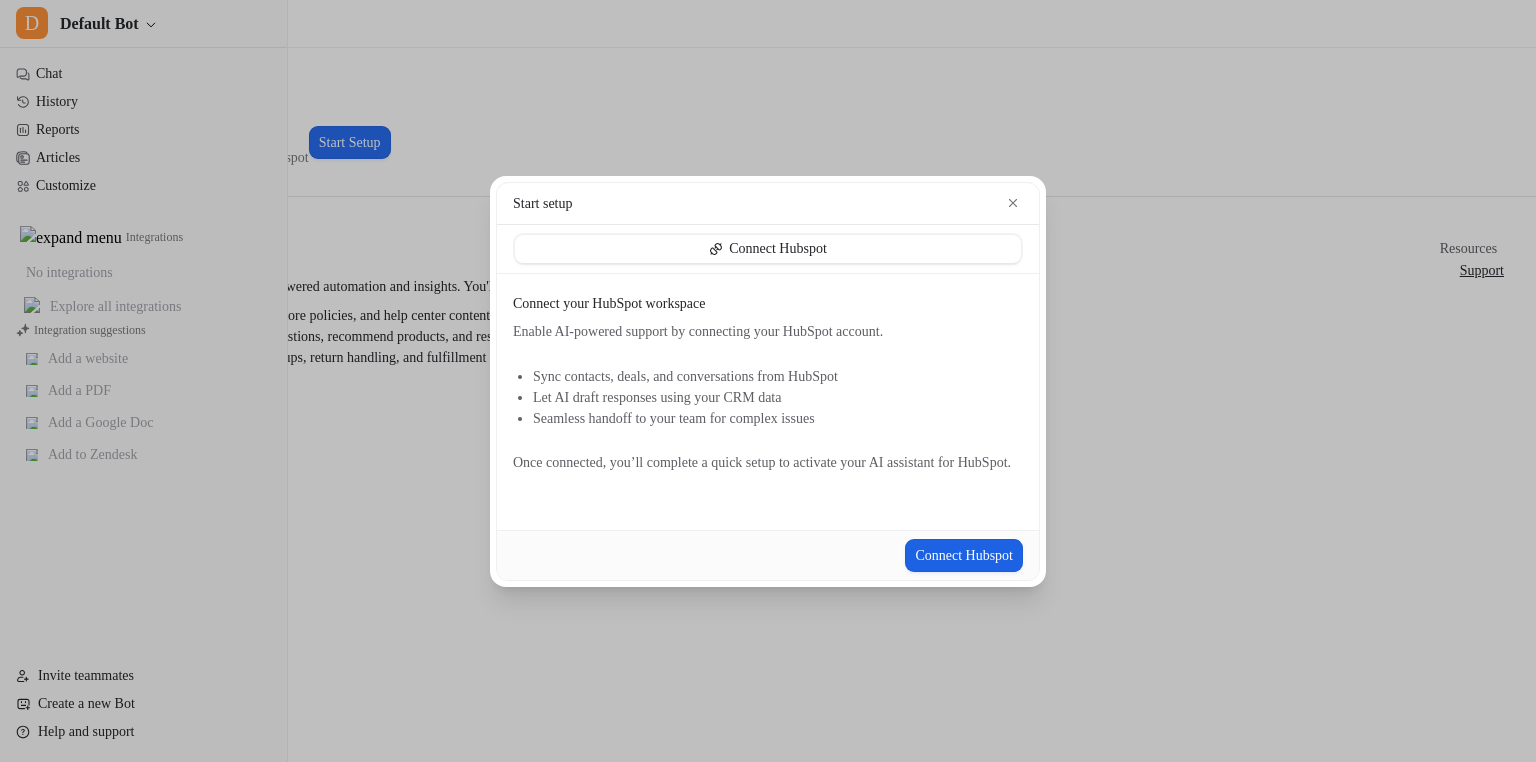 click on "Connect Hubspot" at bounding box center [964, 555] 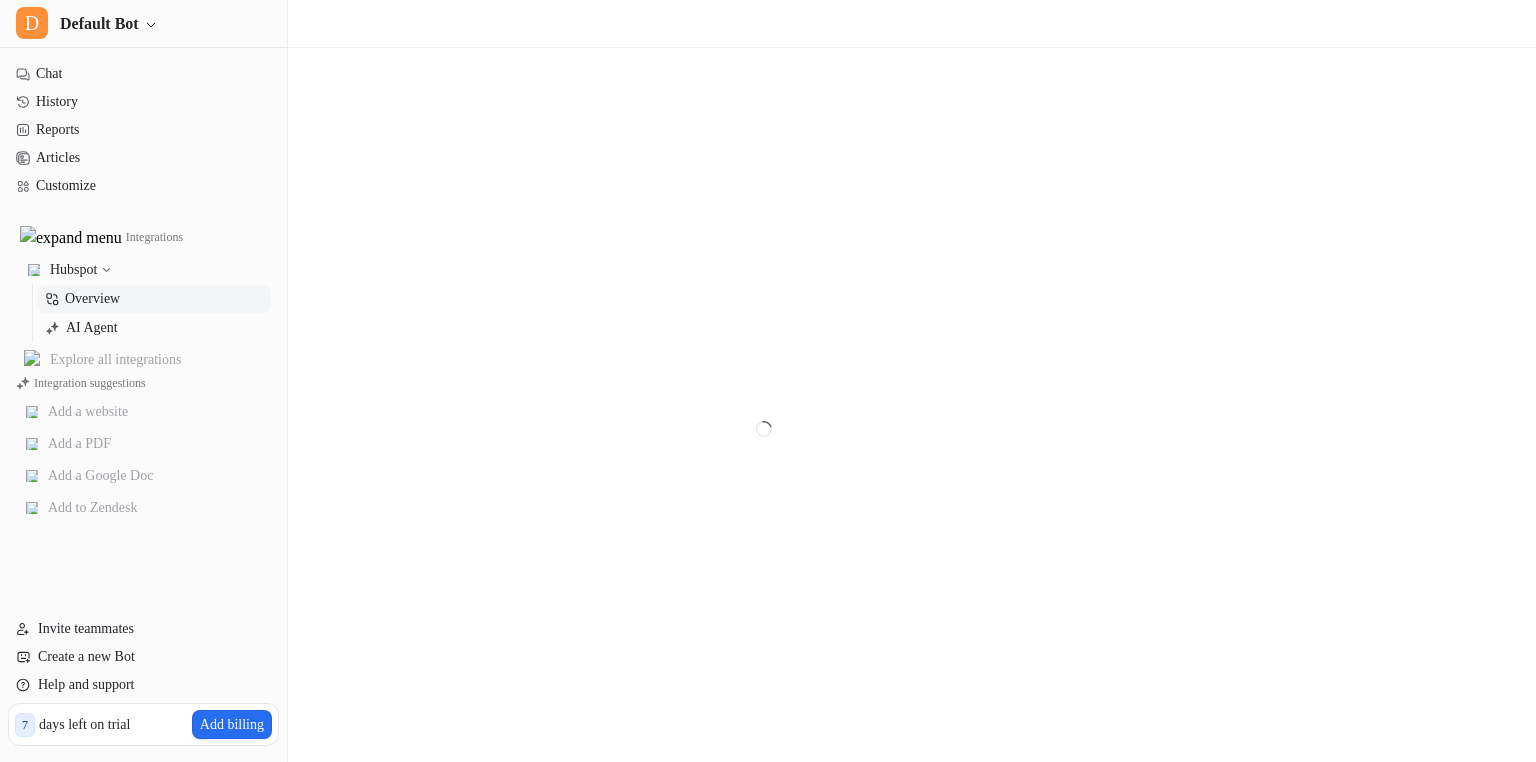scroll, scrollTop: 0, scrollLeft: 0, axis: both 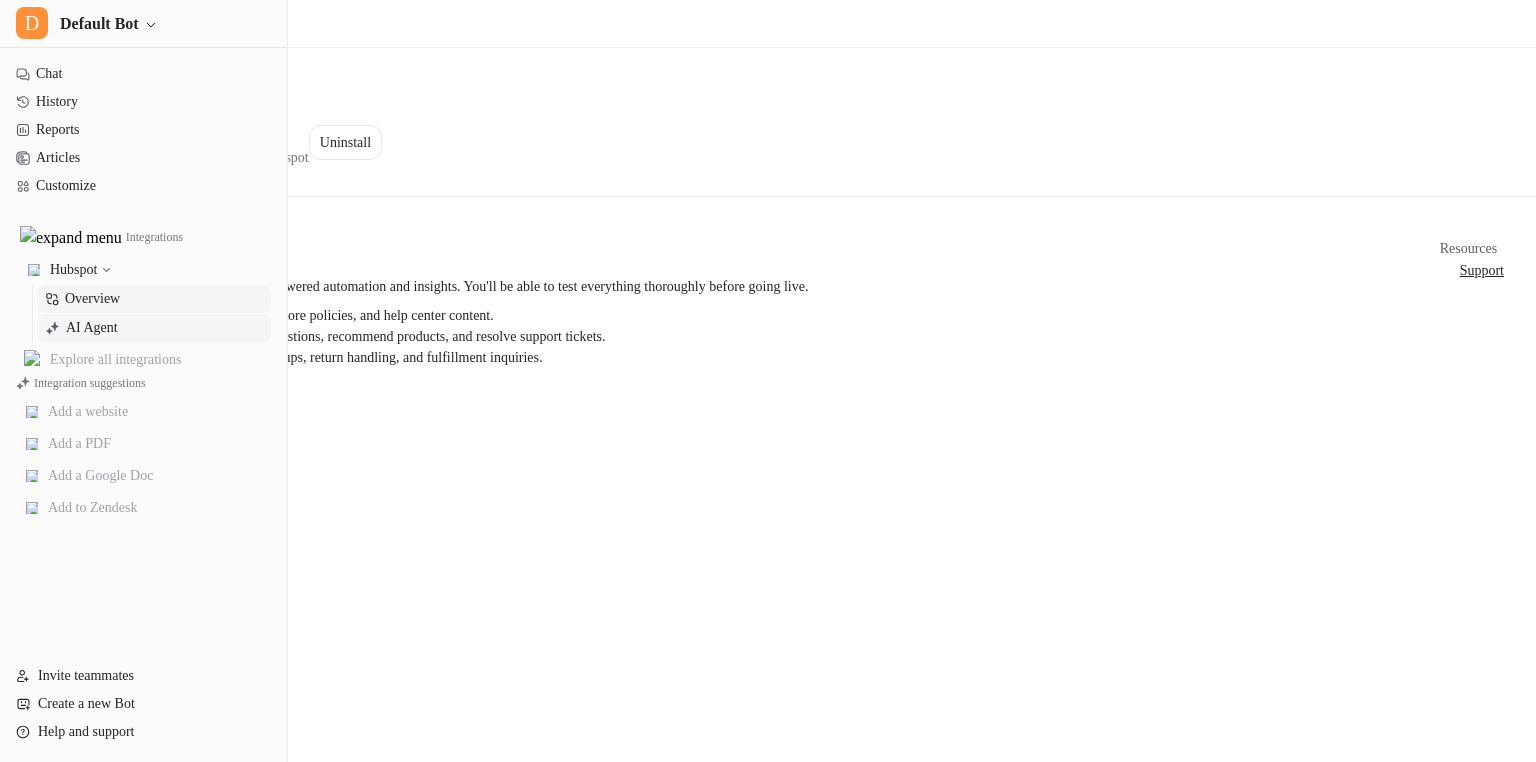 click on "AI Agent" at bounding box center (92, 328) 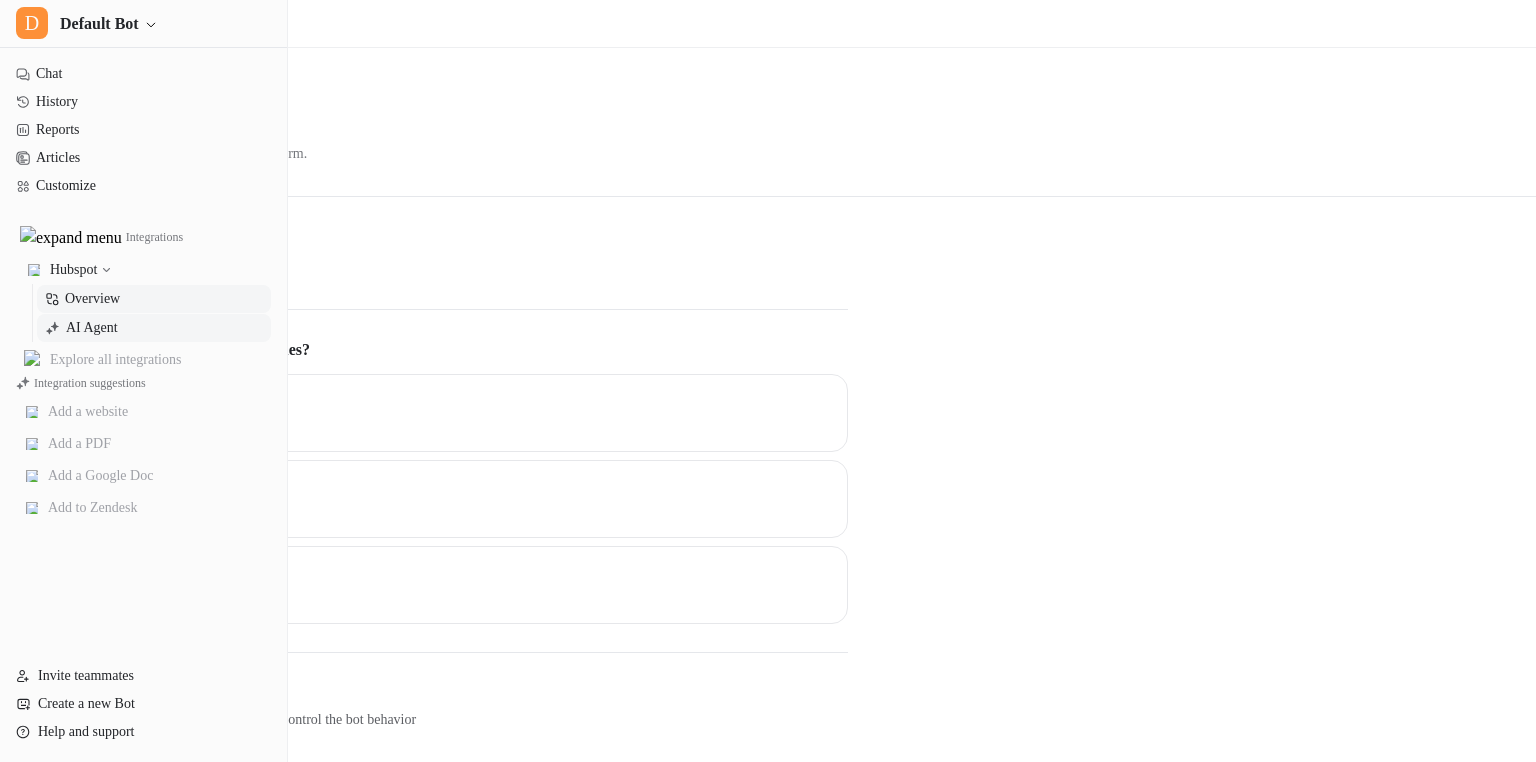 click on "Overview" at bounding box center [92, 299] 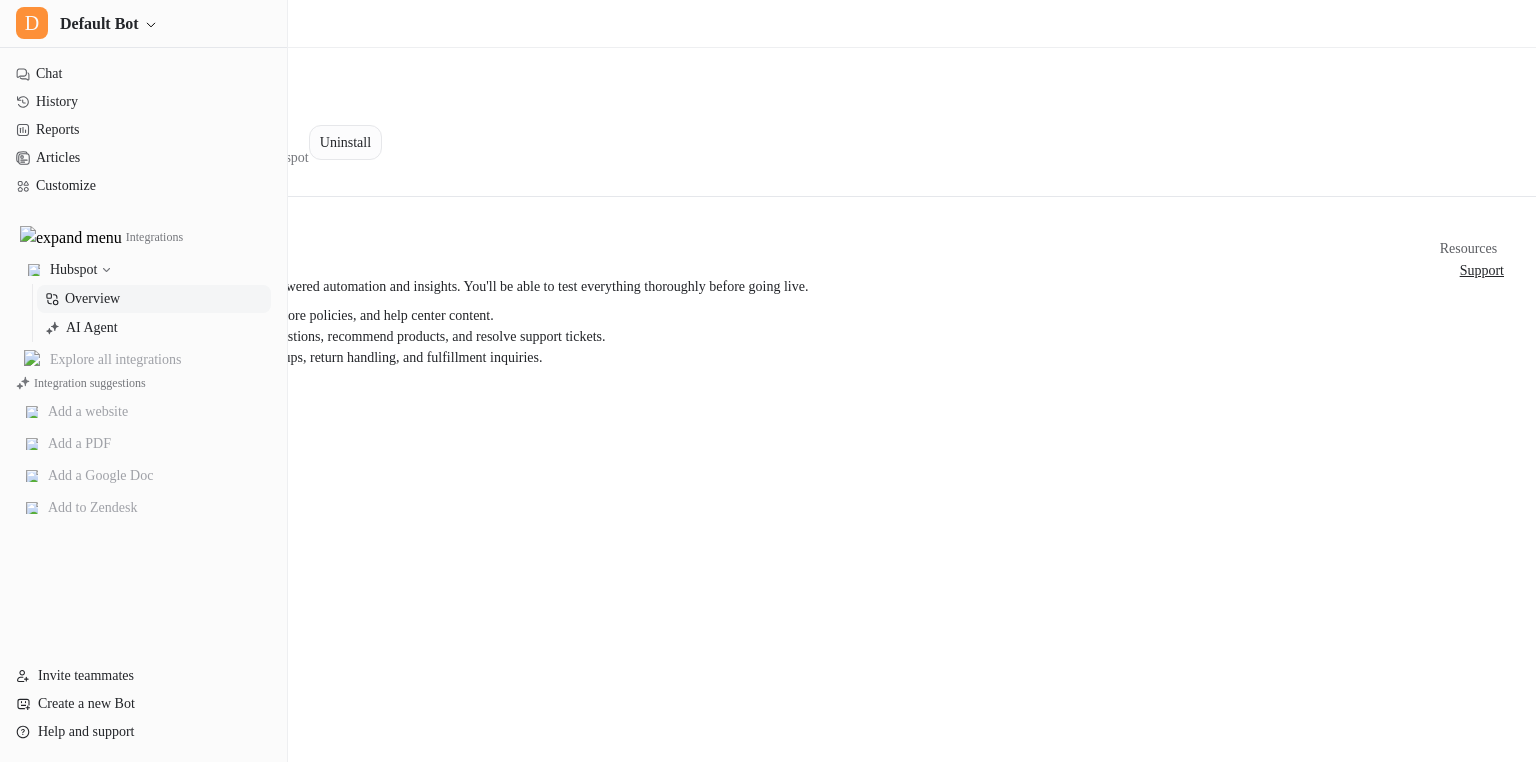 click on "Uninstall" at bounding box center (345, 142) 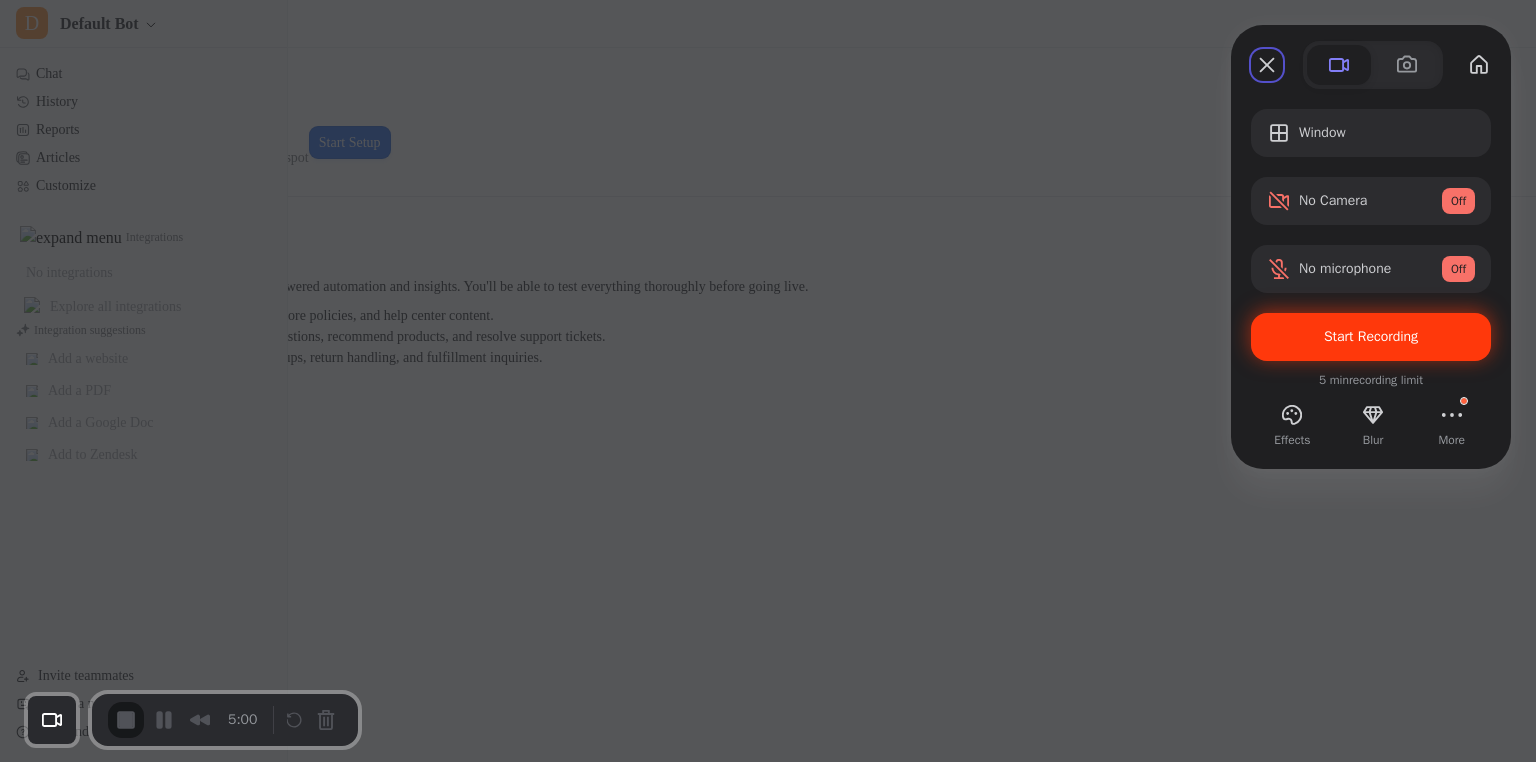 click on "Start Recording" at bounding box center [1371, 336] 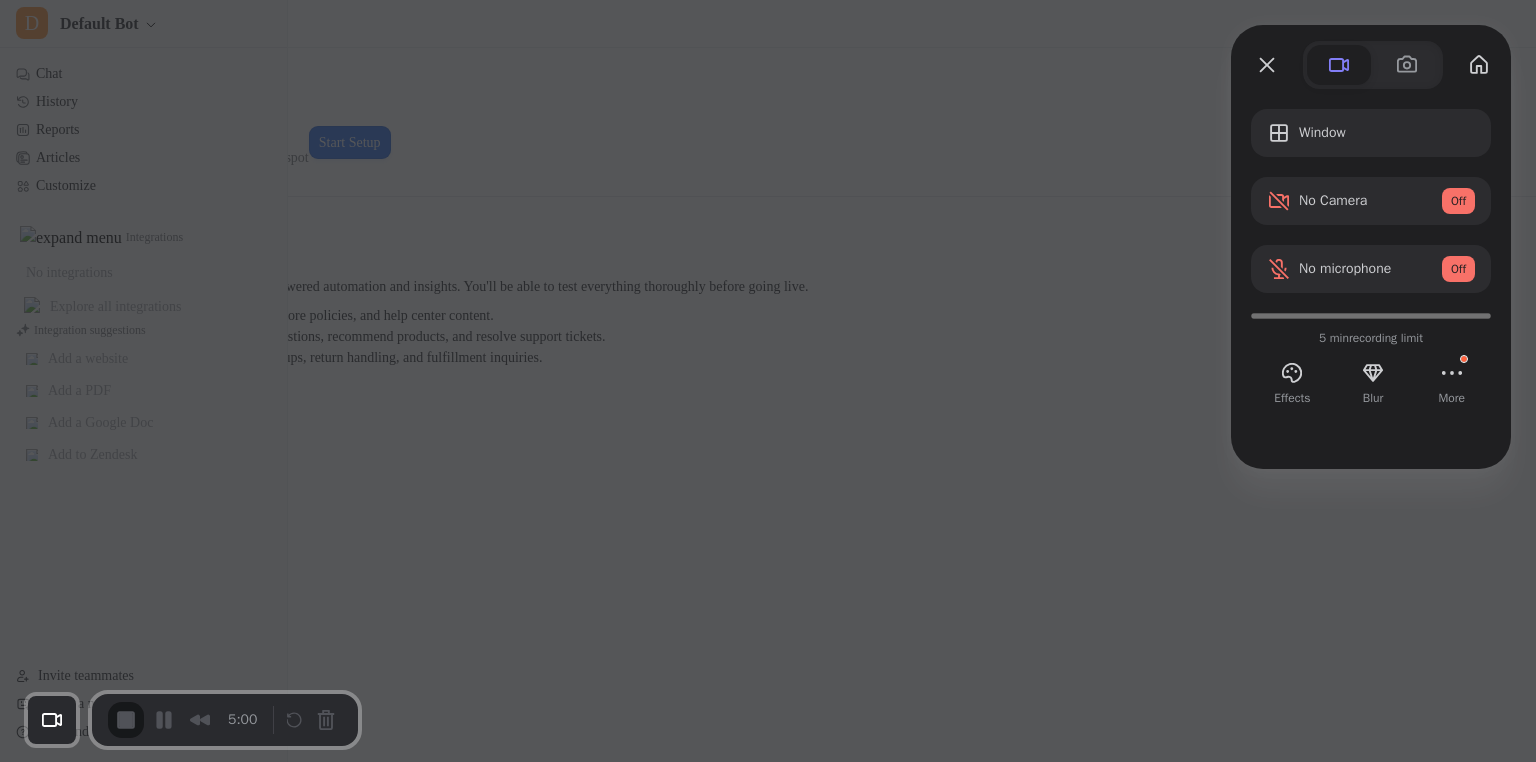 click on "Yes, proceed" at bounding box center [435, 1714] 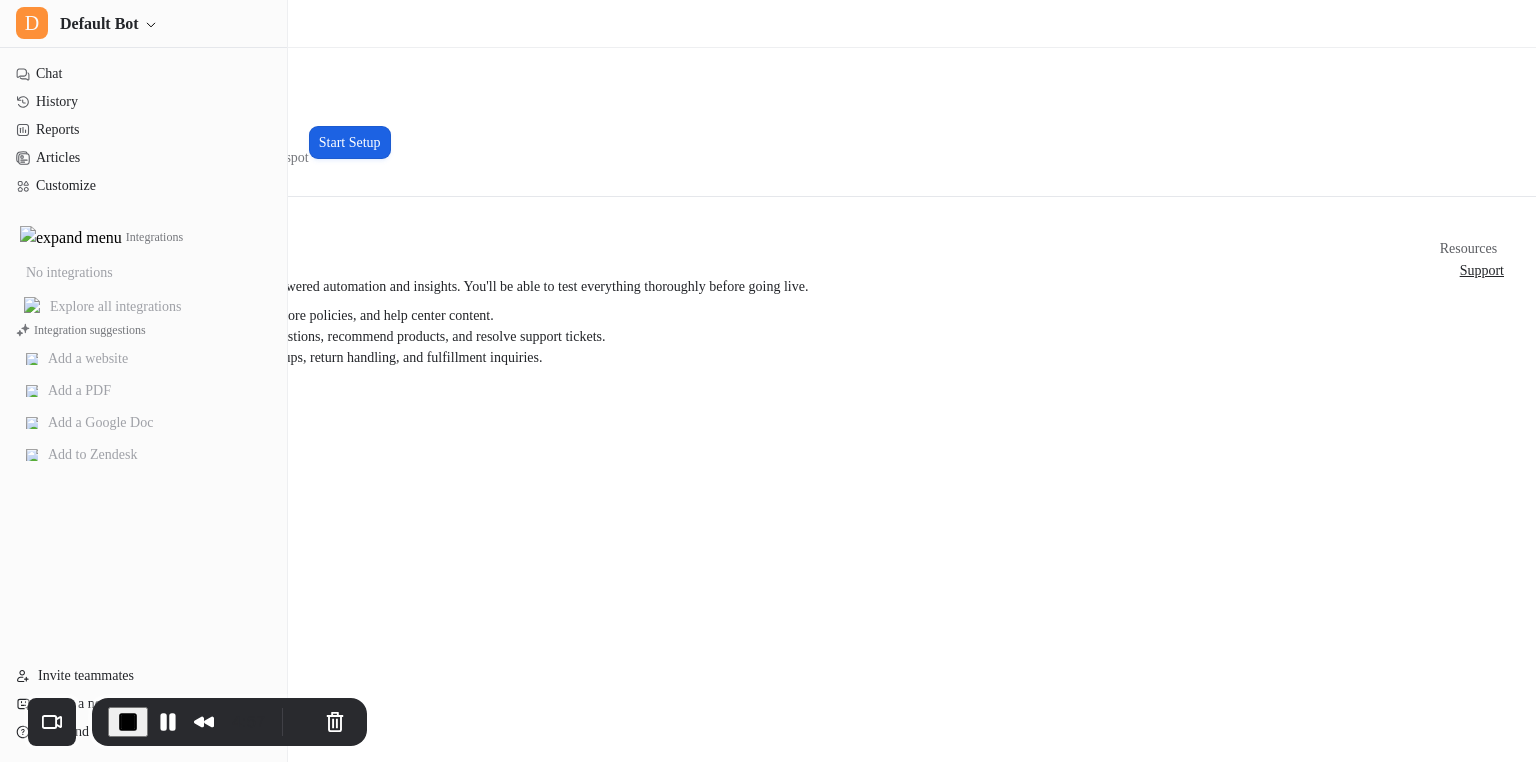click on "Start Setup" at bounding box center [350, 142] 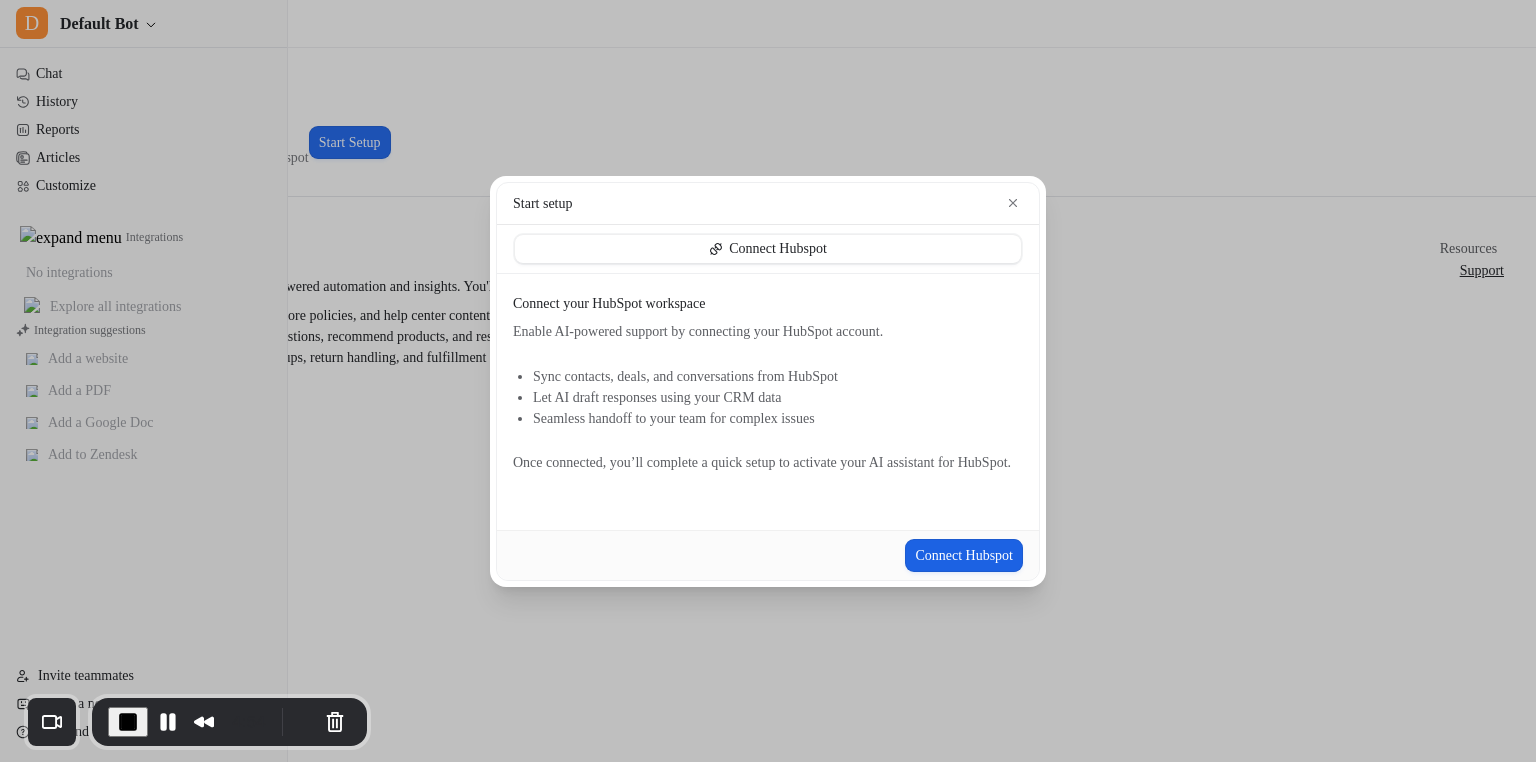 click on "Connect Hubspot" at bounding box center [964, 555] 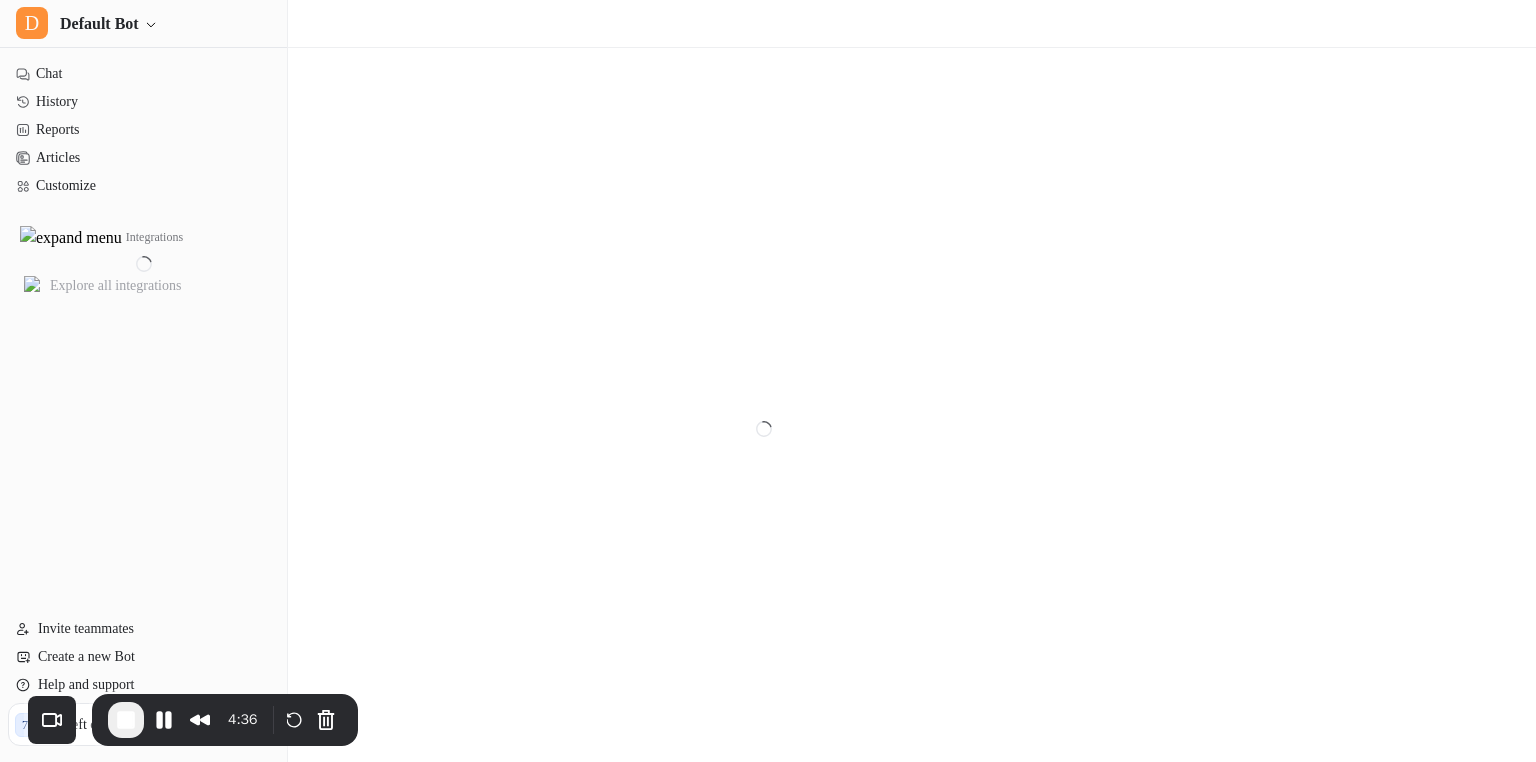 scroll, scrollTop: 0, scrollLeft: 0, axis: both 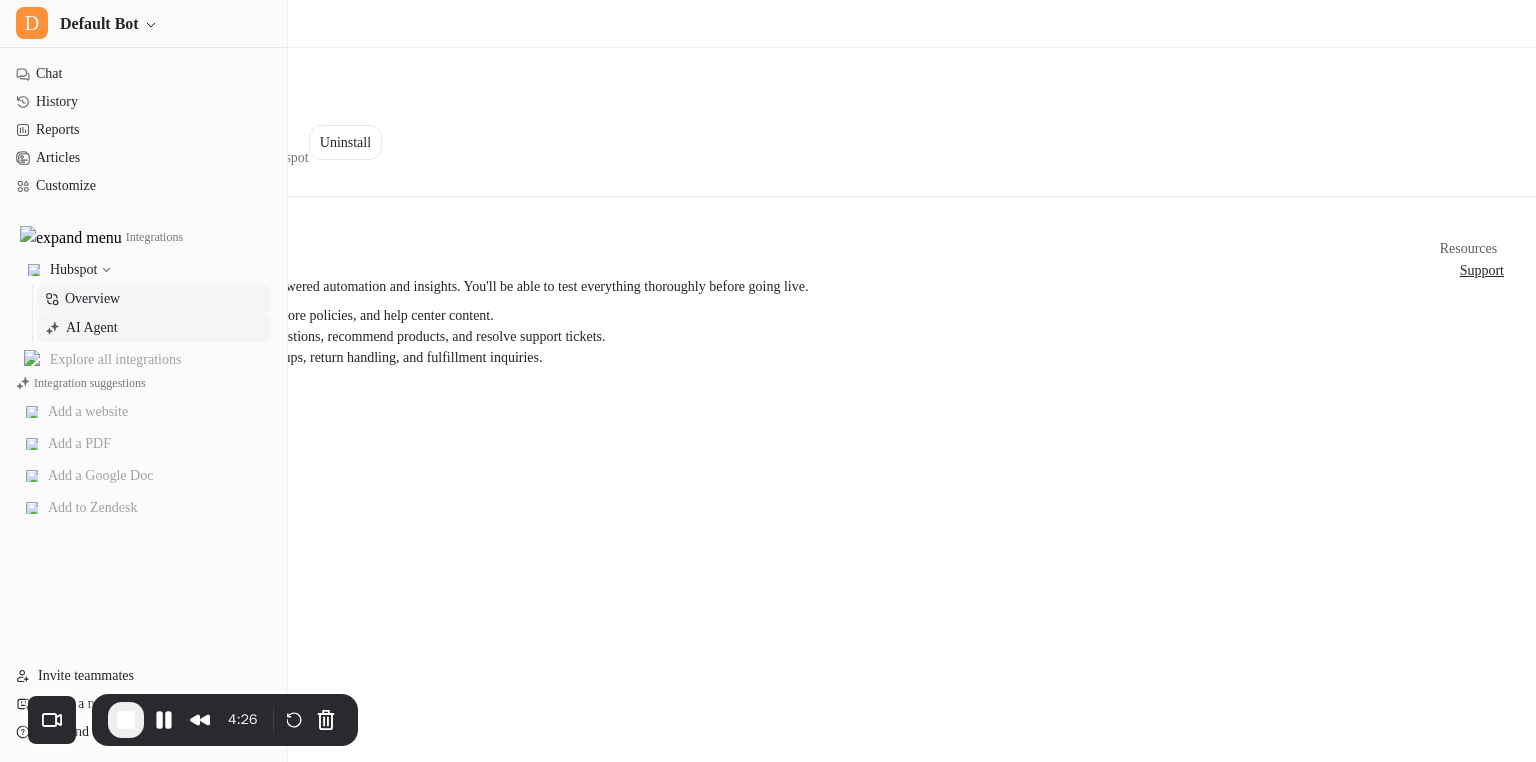 click on "AI Agent" at bounding box center [92, 328] 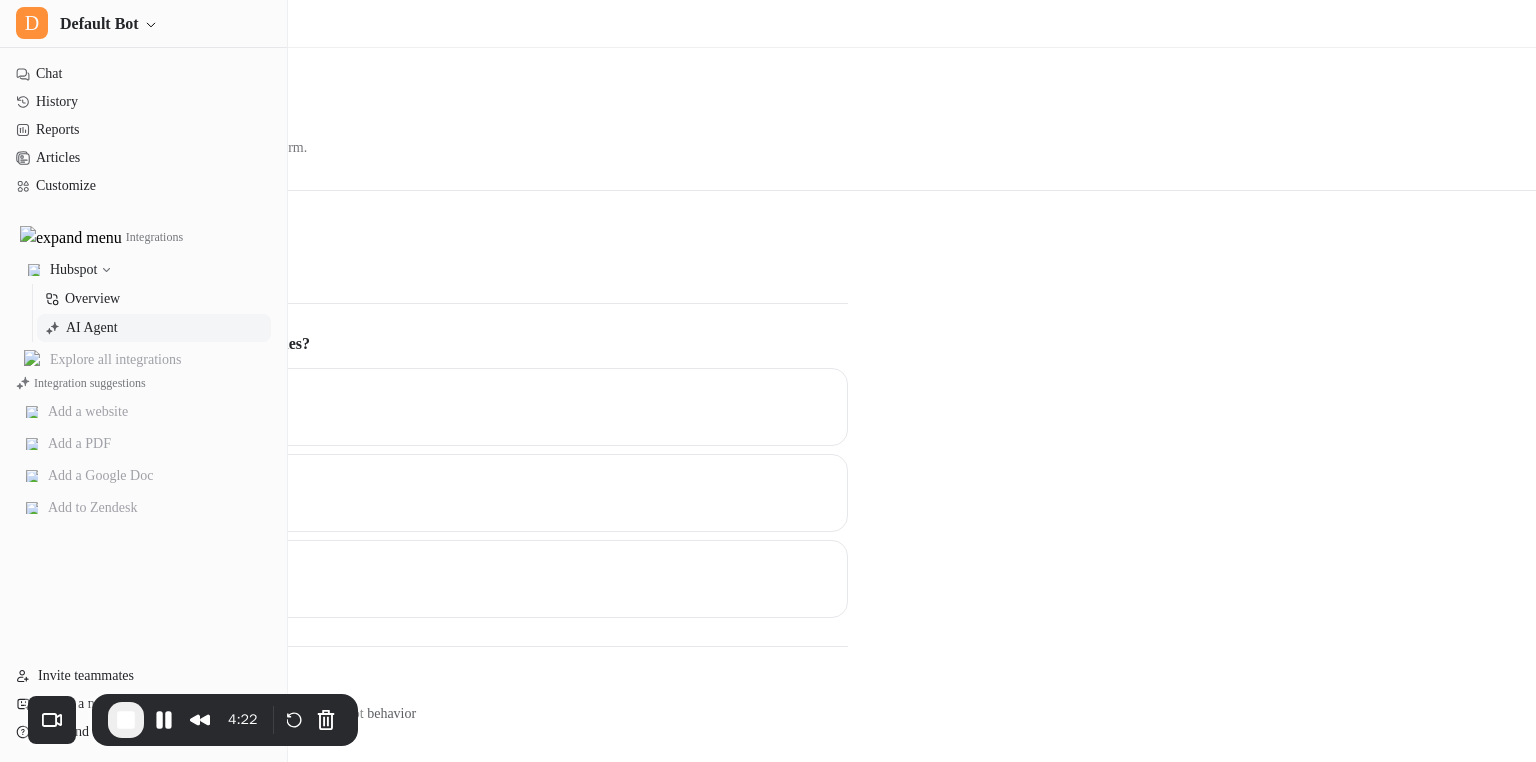 scroll, scrollTop: 0, scrollLeft: 0, axis: both 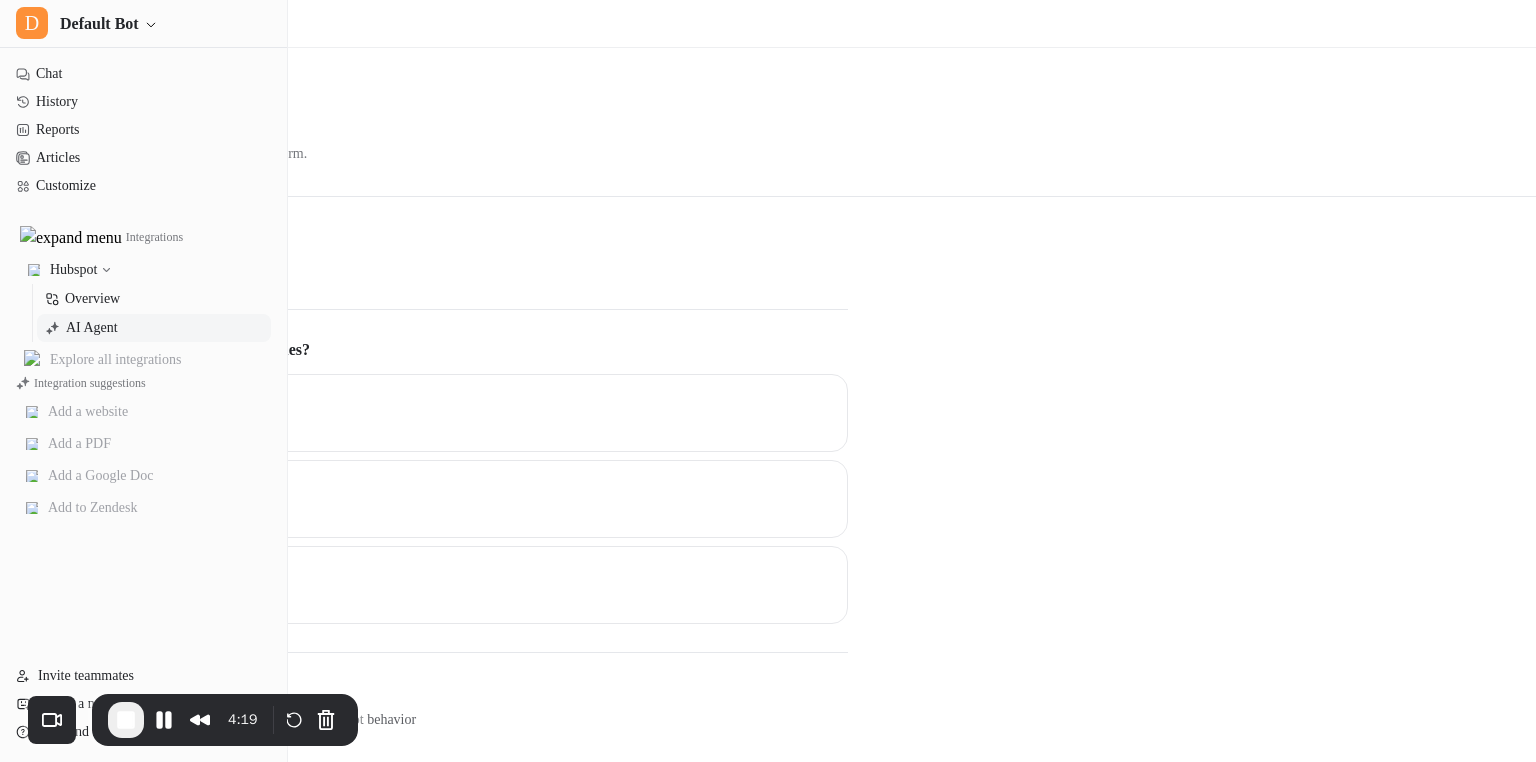 click on "Leave public replies" at bounding box center (172, 413) 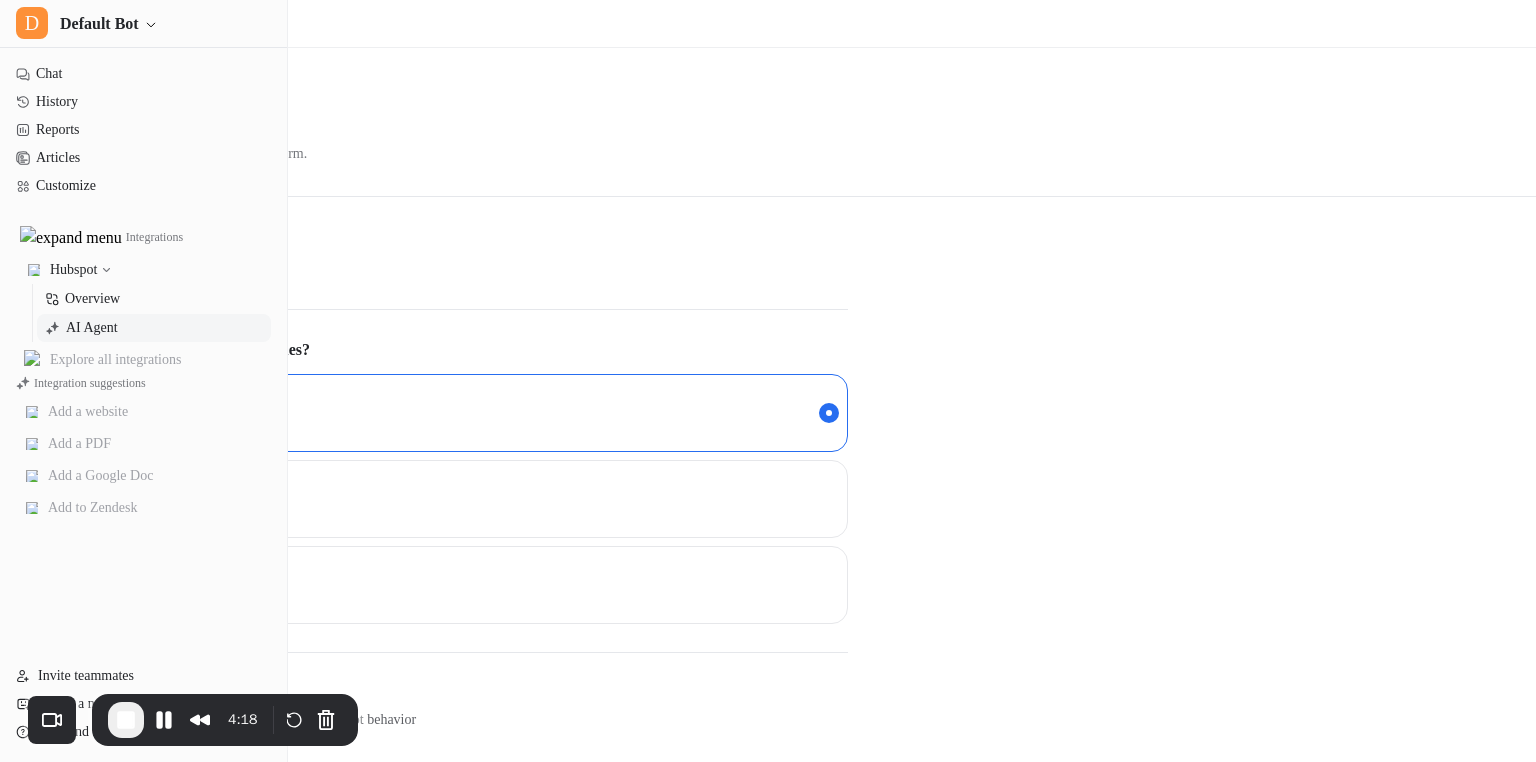 click at bounding box center (42, 271) 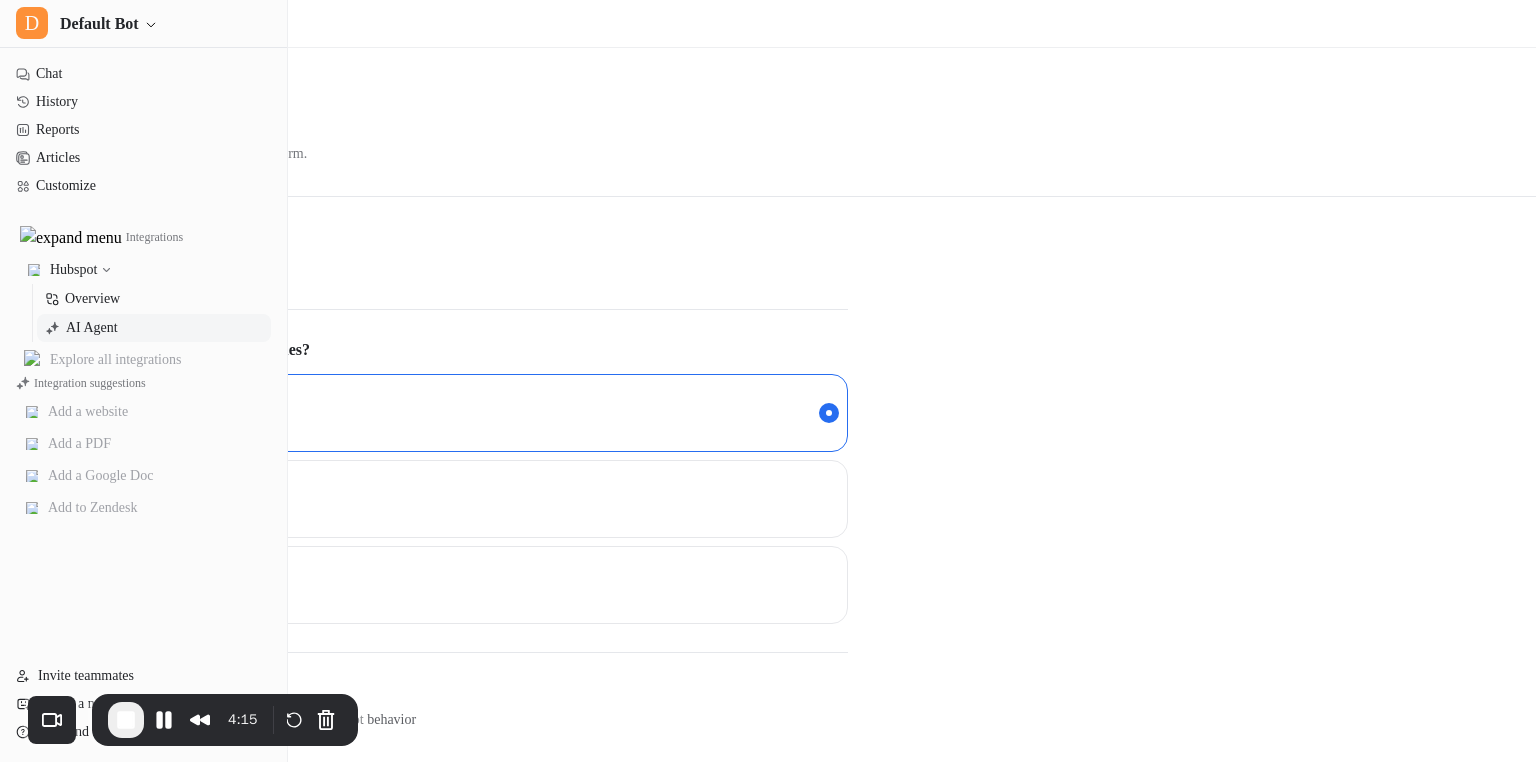 click on "Leave internal notes" at bounding box center [136, 499] 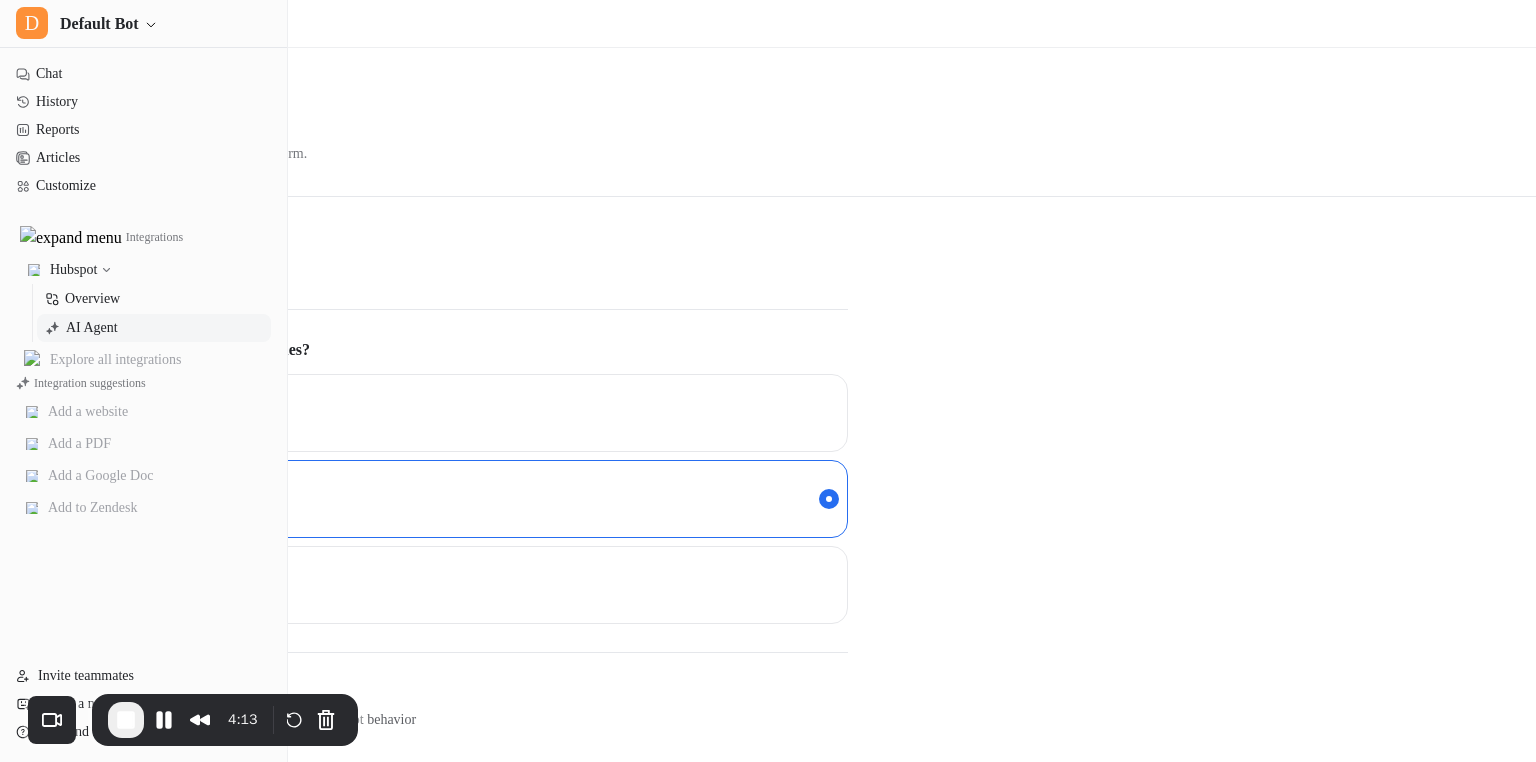 click on "No replies" at bounding box center (108, 585) 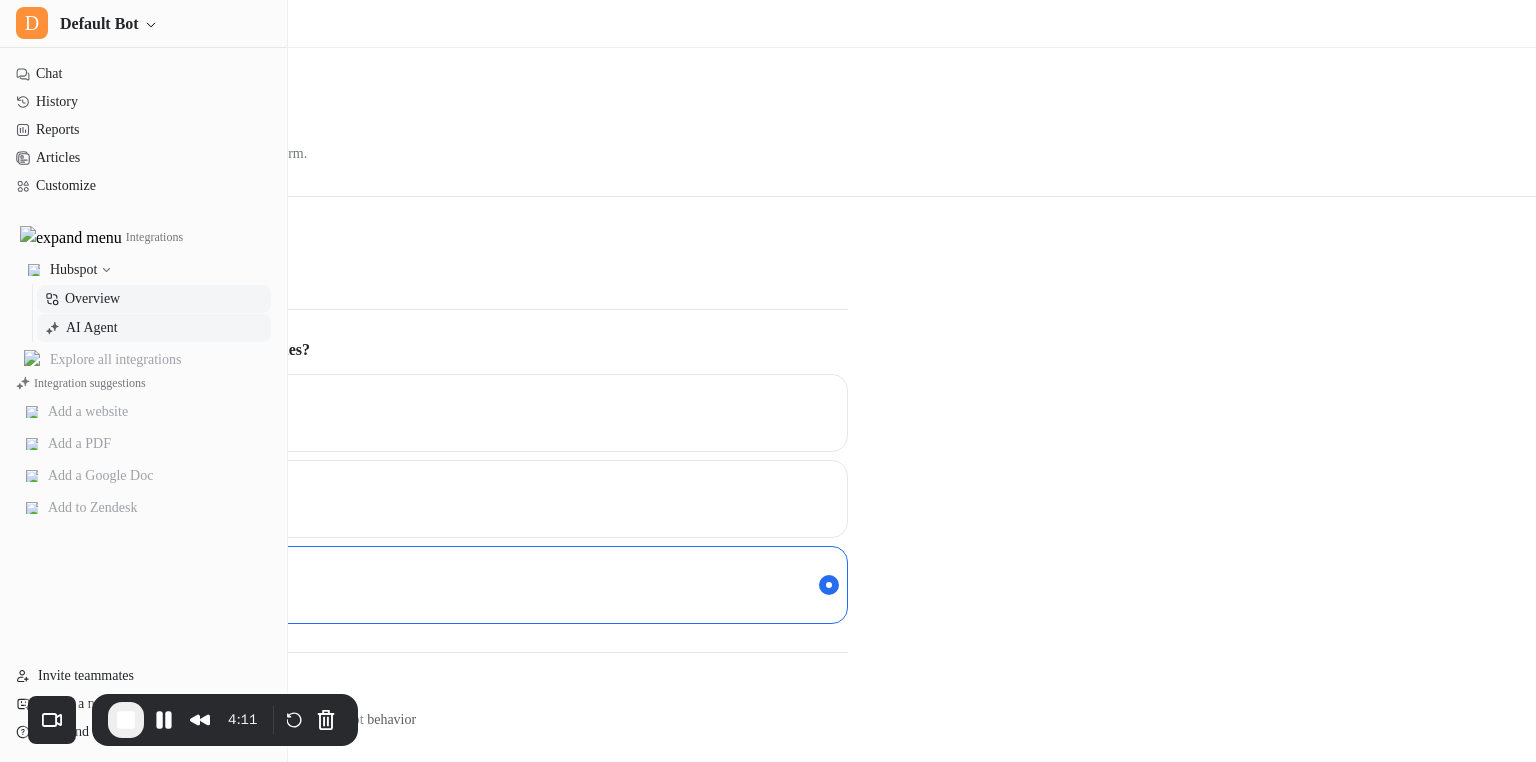 click on "Overview" at bounding box center (154, 299) 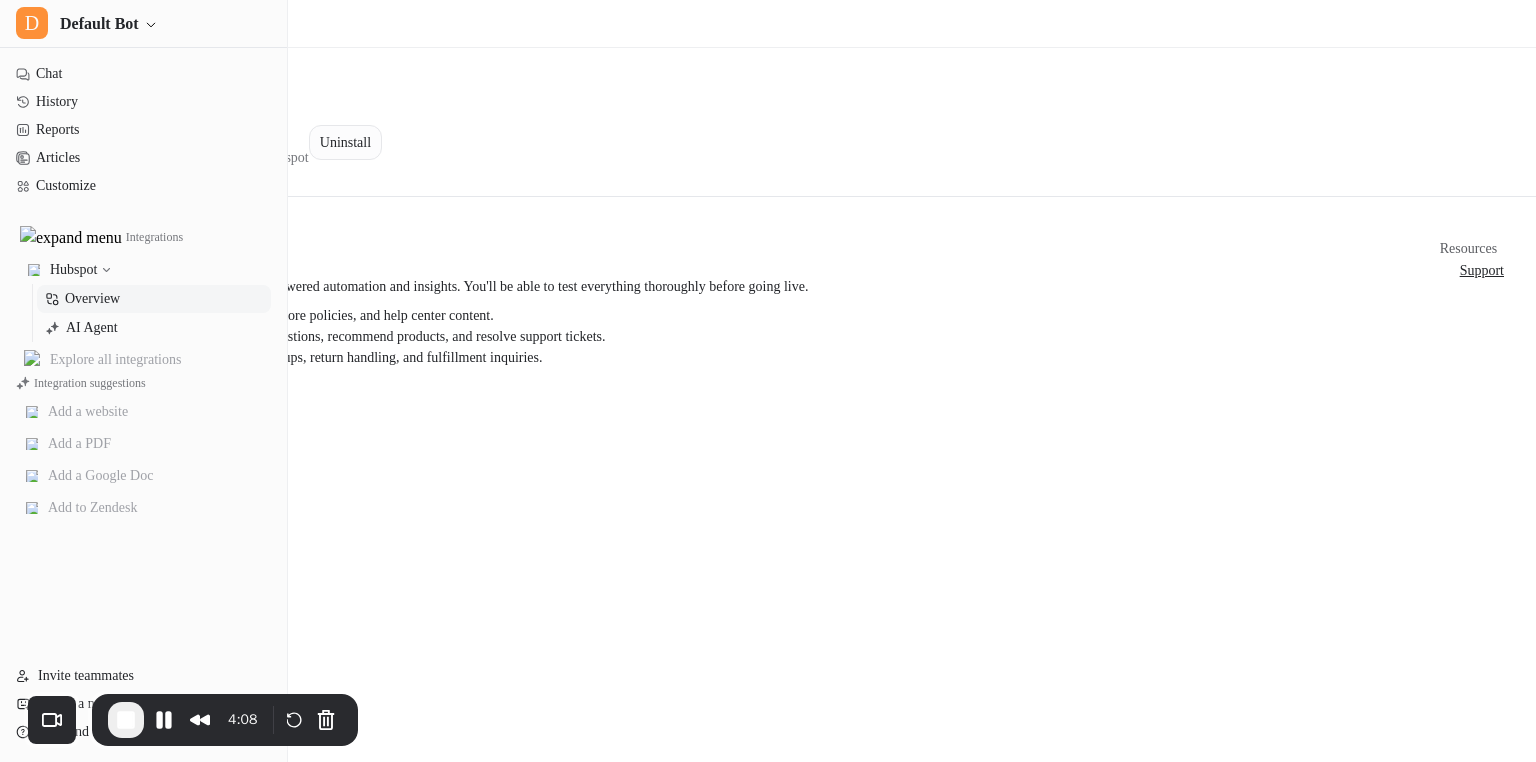 click on "Uninstall" at bounding box center [345, 142] 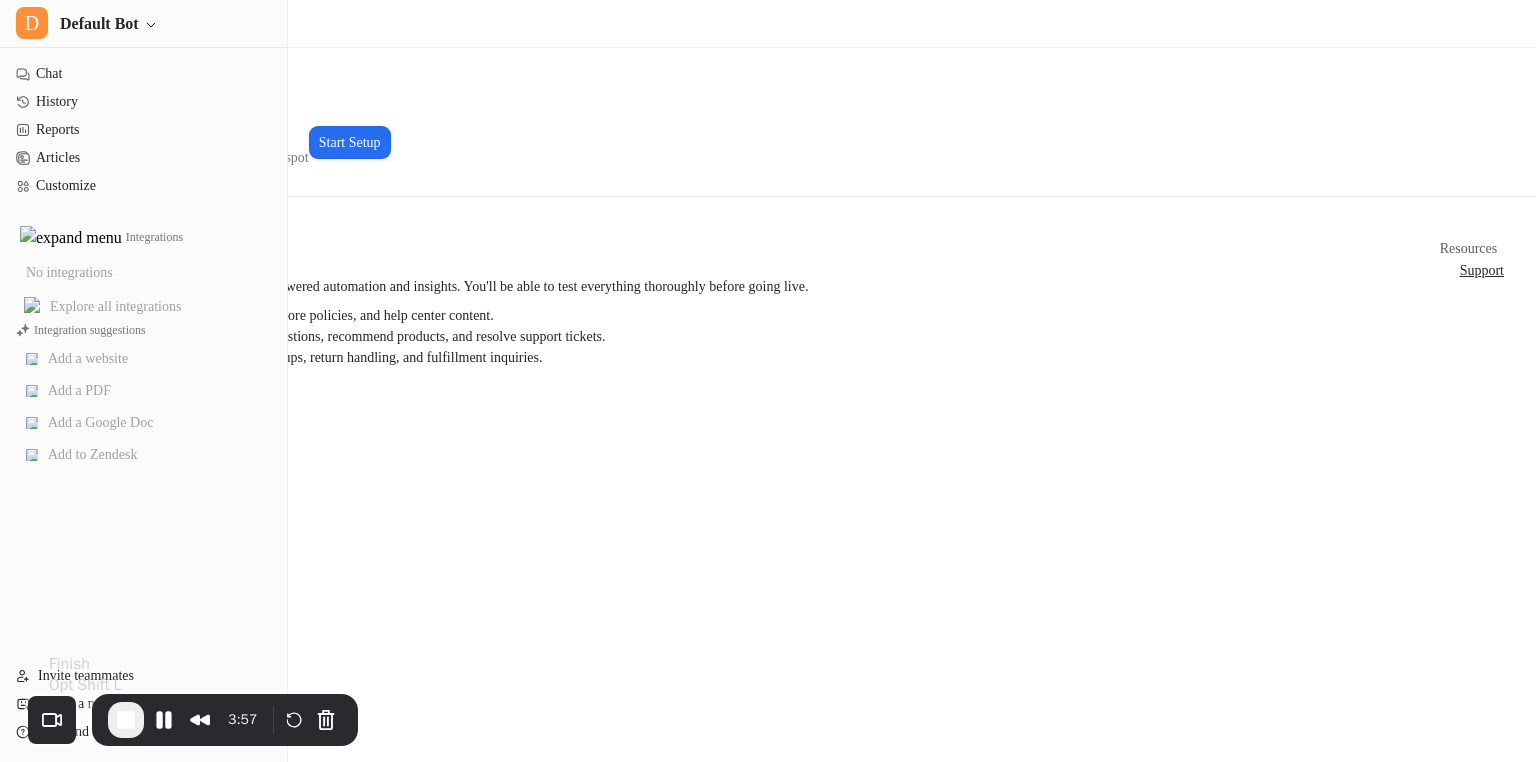 click at bounding box center [126, 720] 